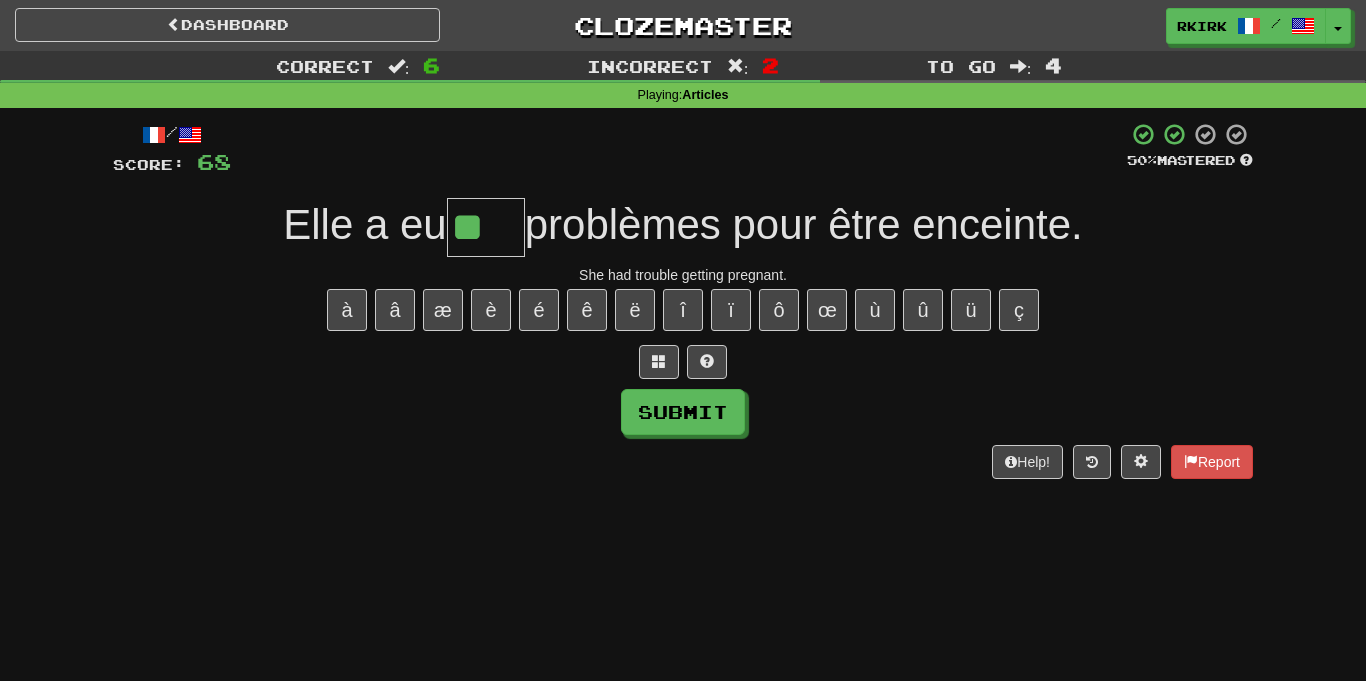 scroll, scrollTop: 0, scrollLeft: 0, axis: both 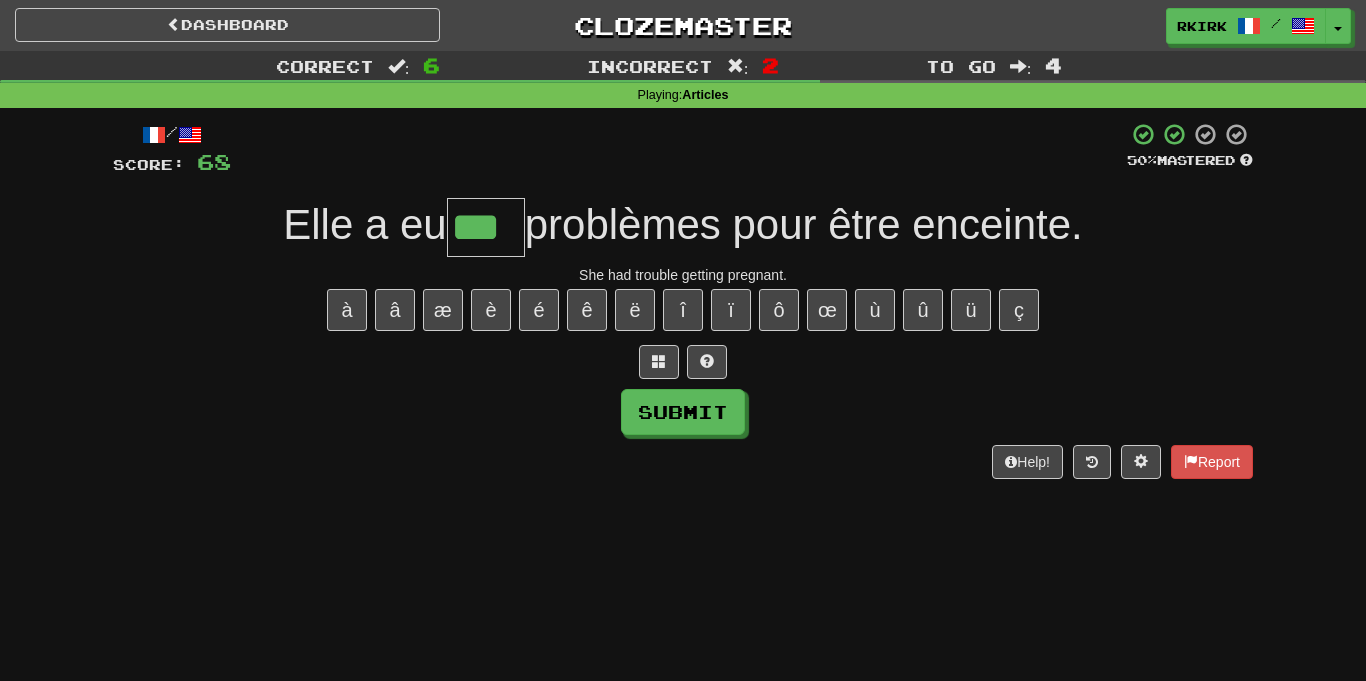 type on "***" 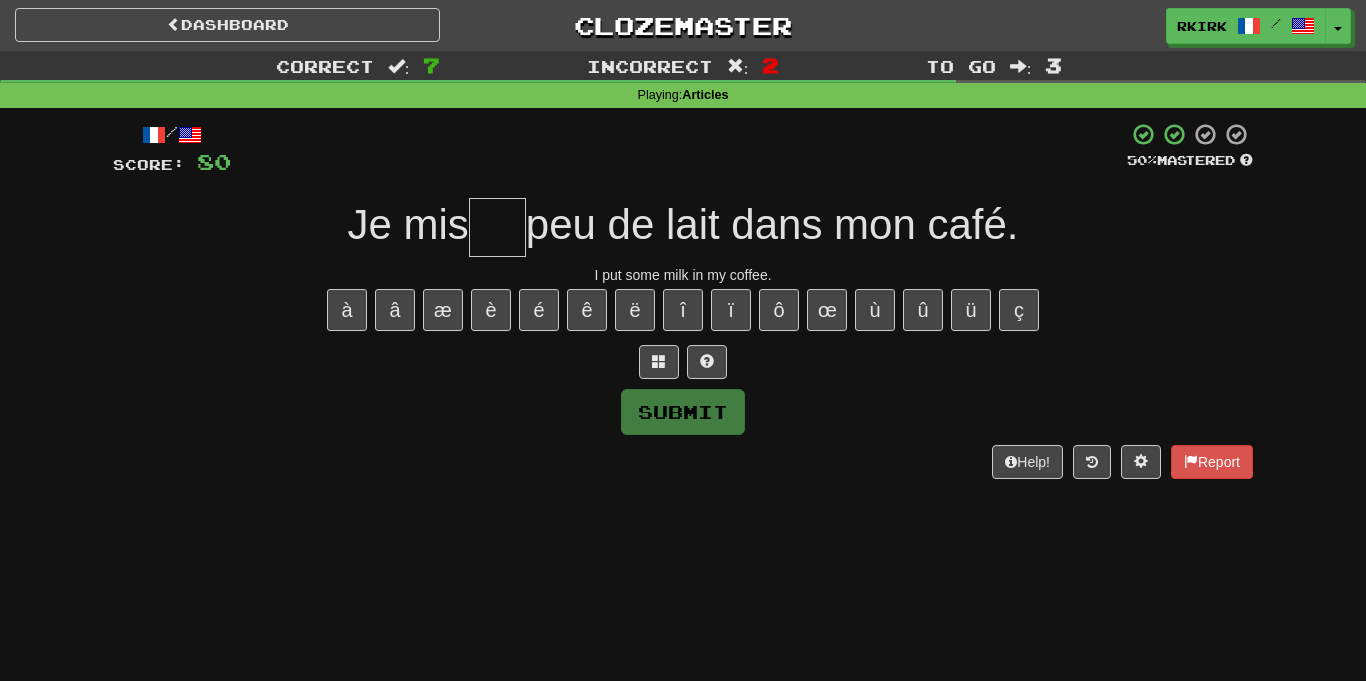 type on "*" 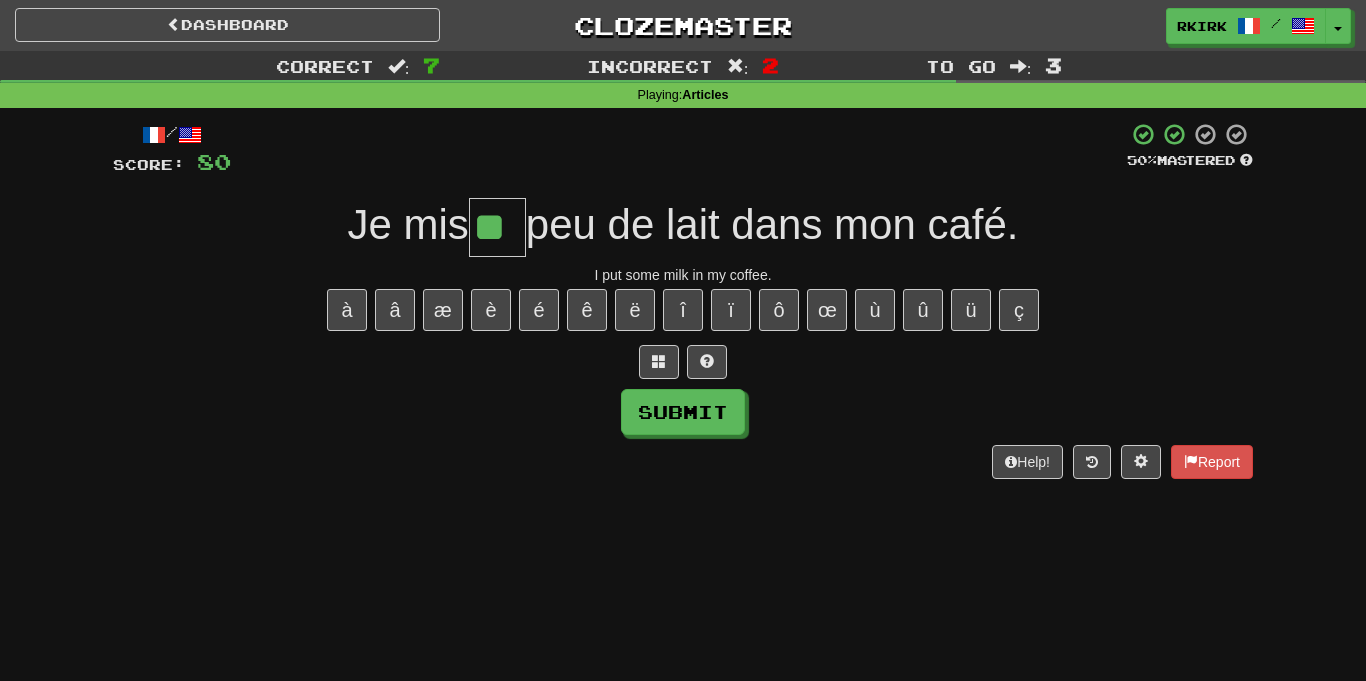 type on "**" 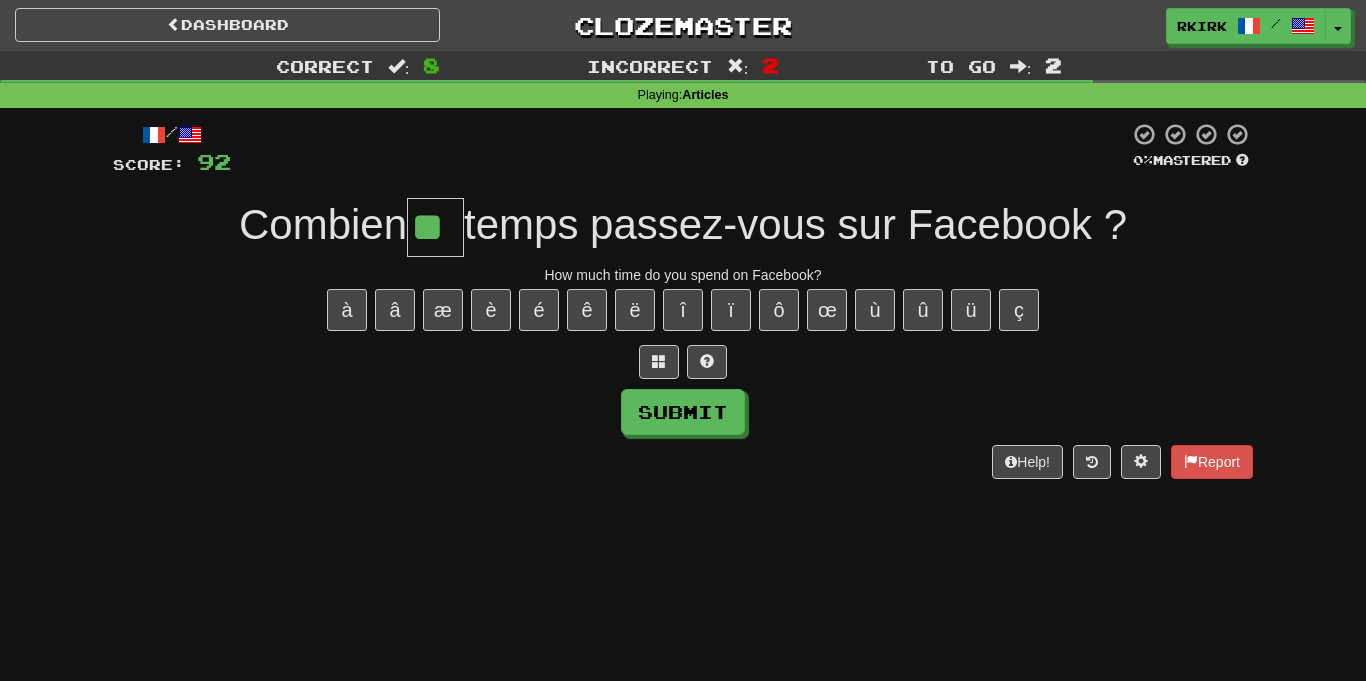 type on "**" 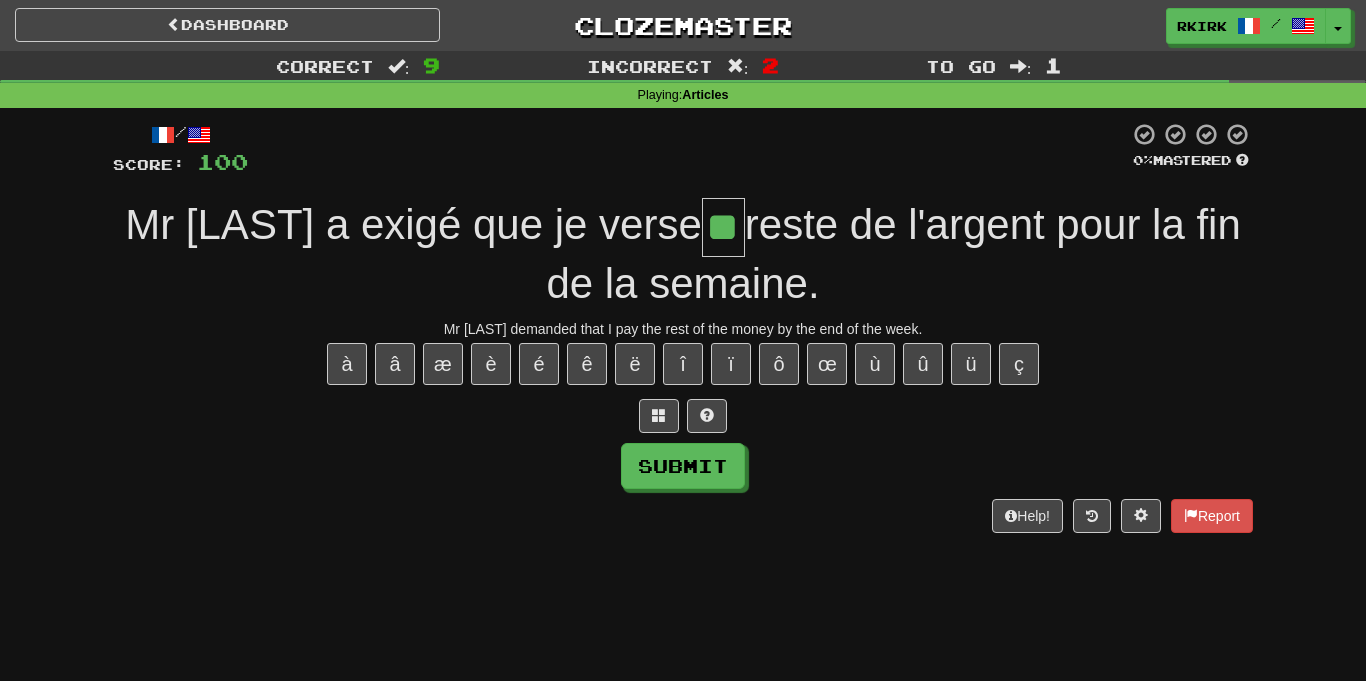 type on "**" 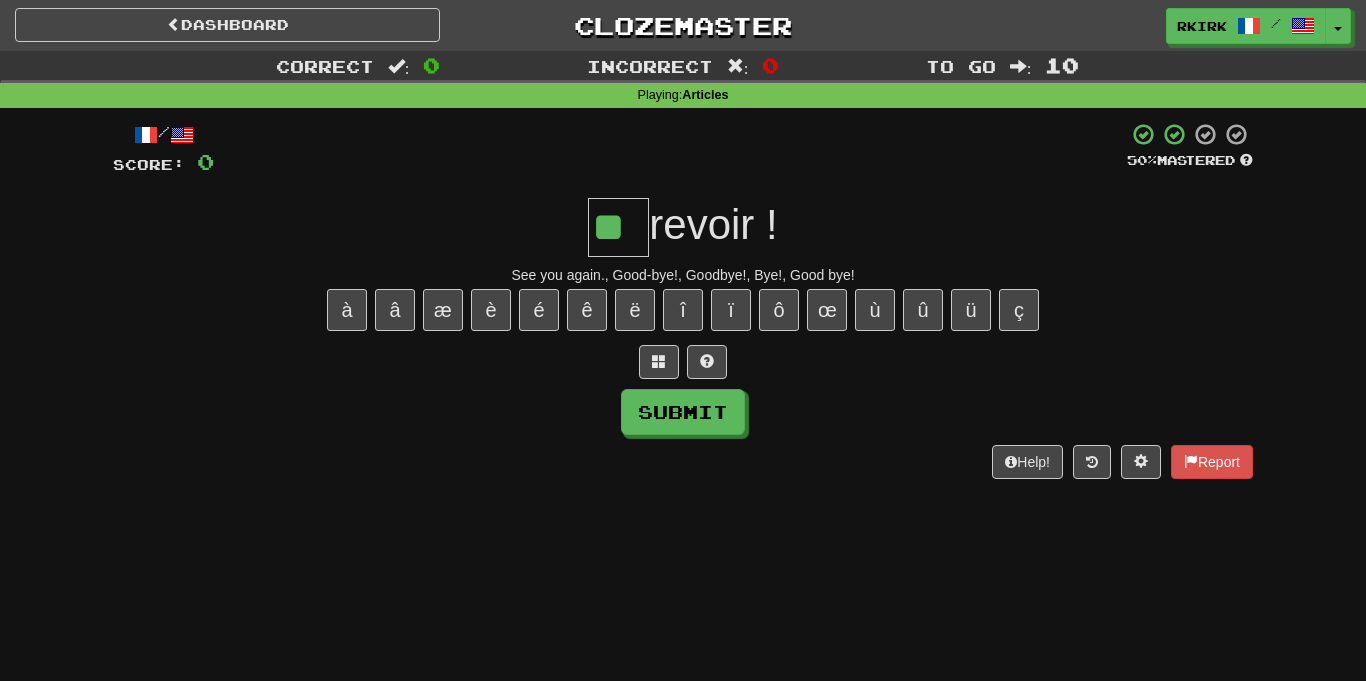 type on "**" 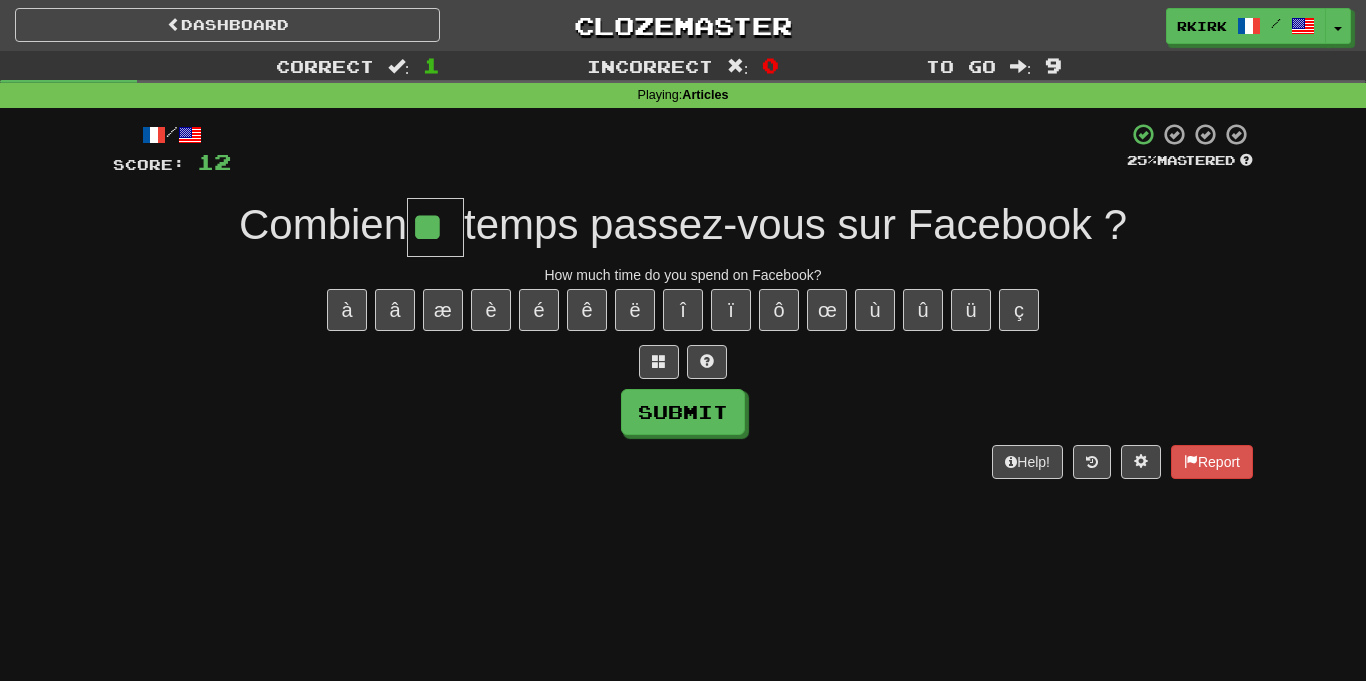 type on "**" 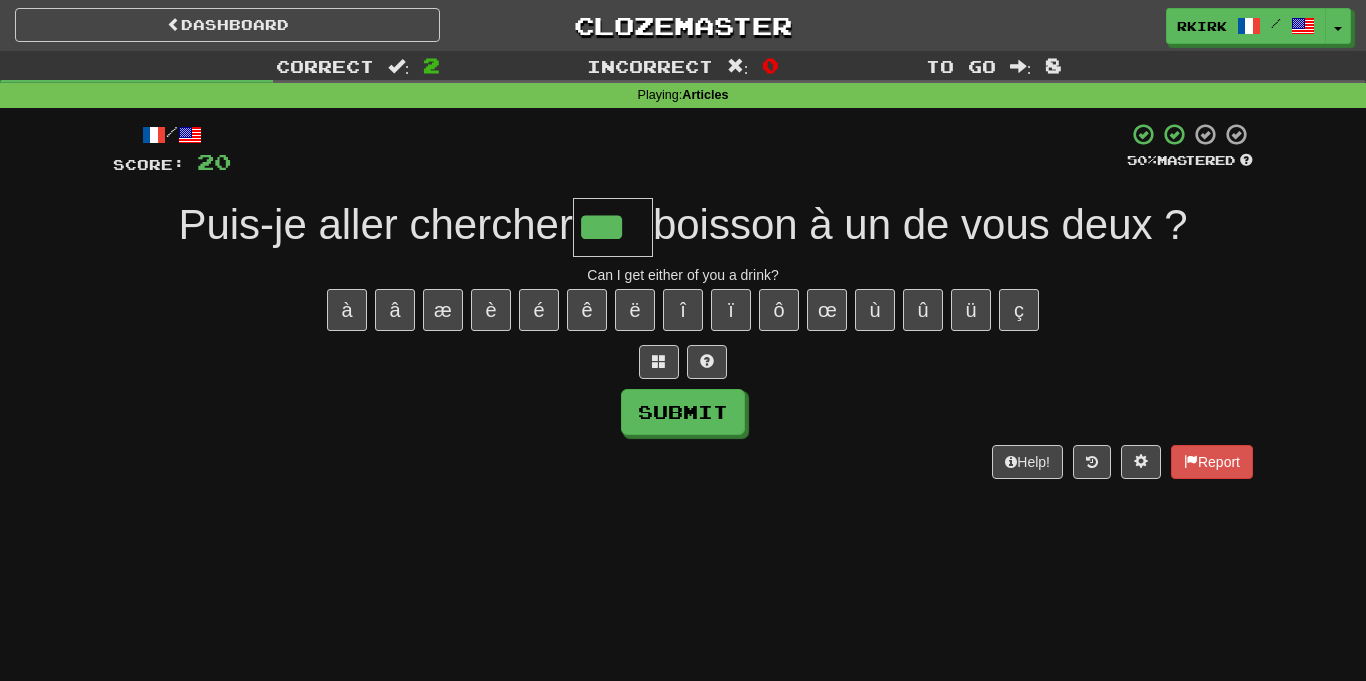 type on "***" 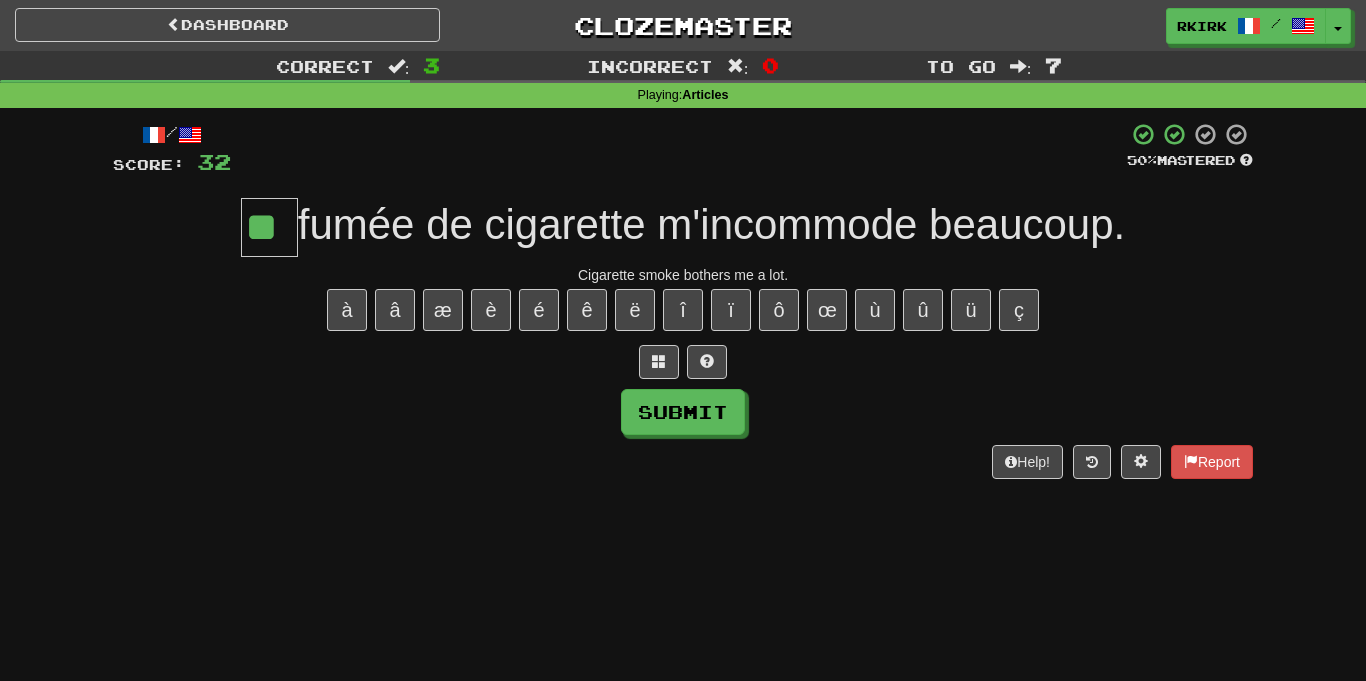 type on "**" 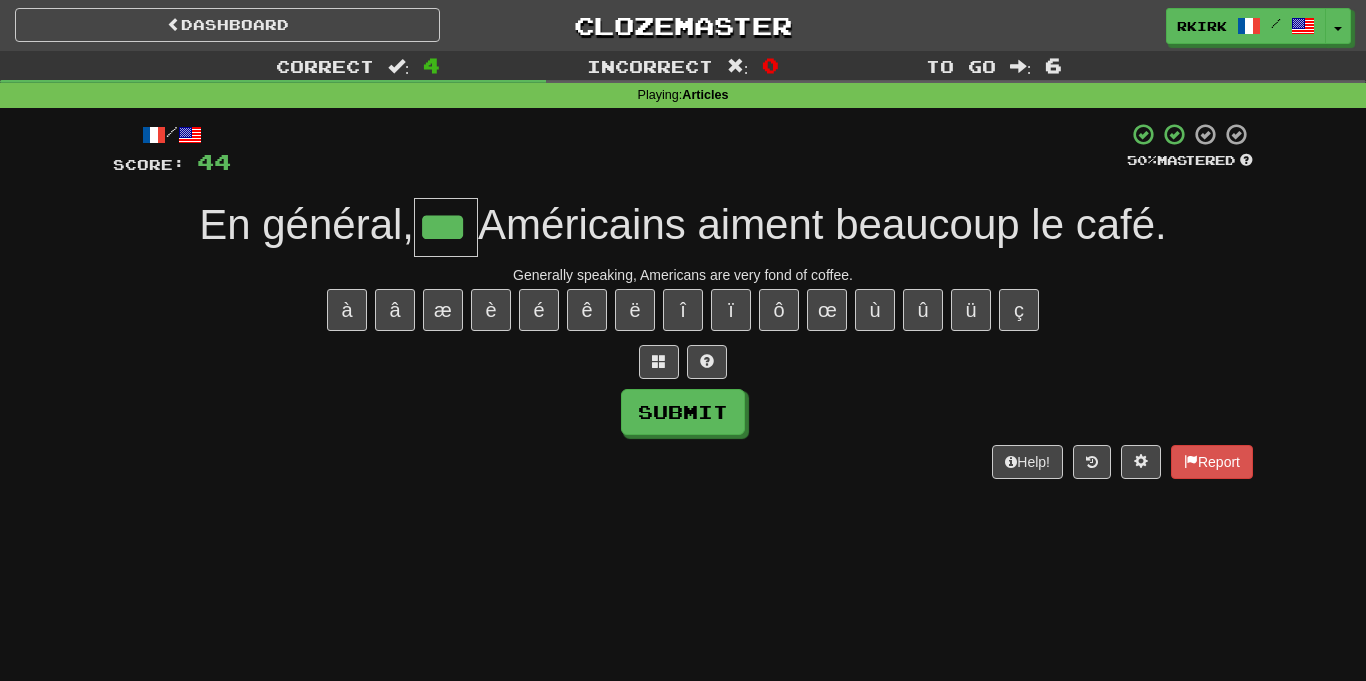 type on "***" 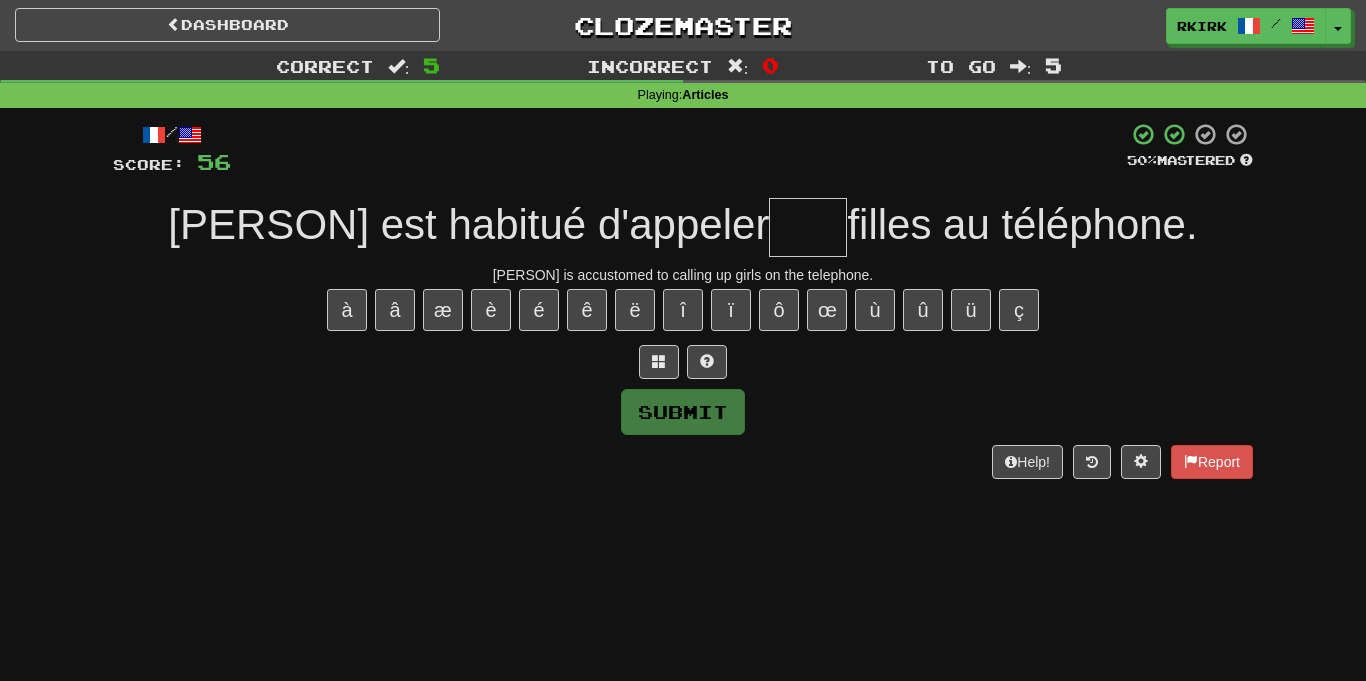 type on "*" 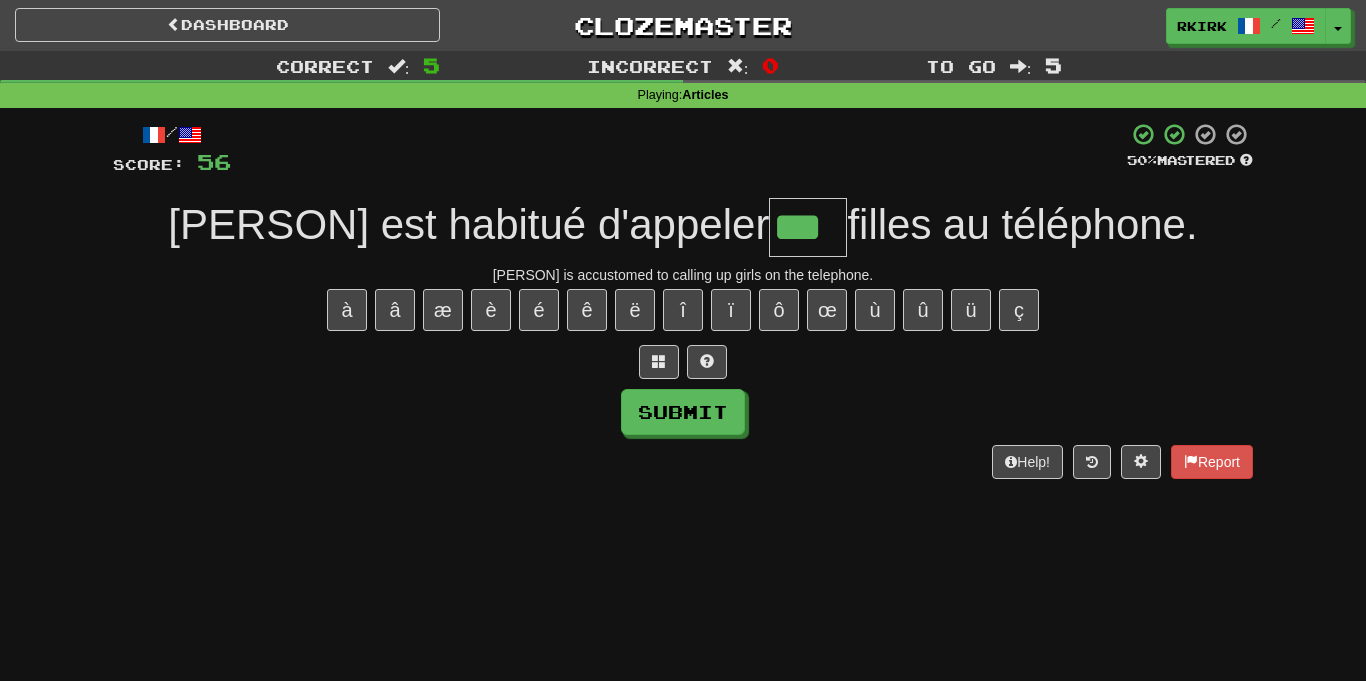 type on "***" 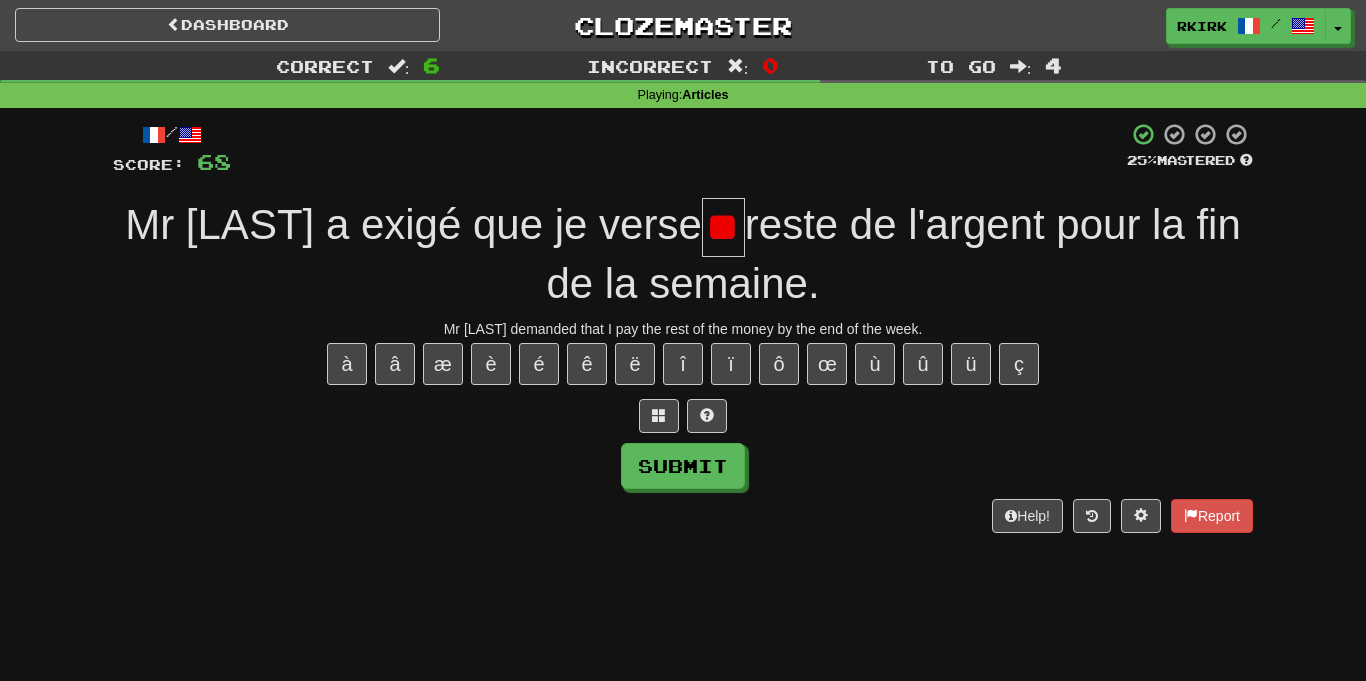scroll, scrollTop: 0, scrollLeft: 12, axis: horizontal 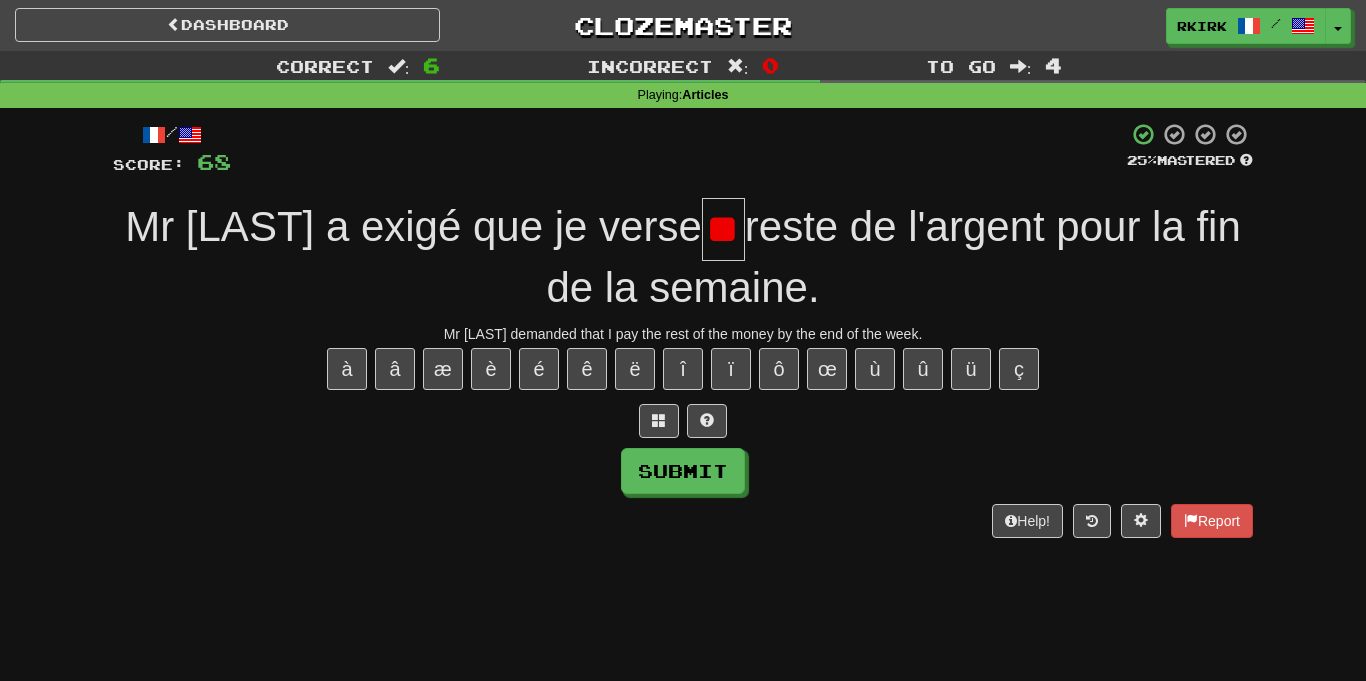 type on "*" 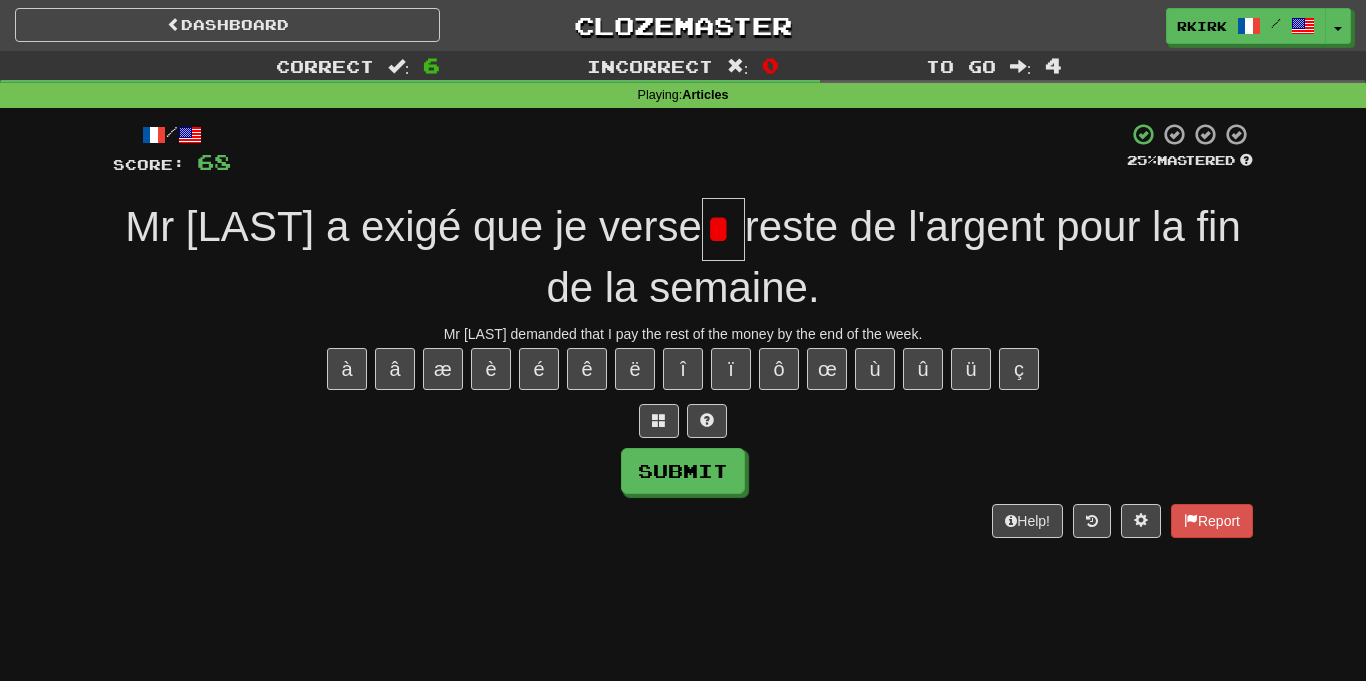 scroll, scrollTop: 0, scrollLeft: 0, axis: both 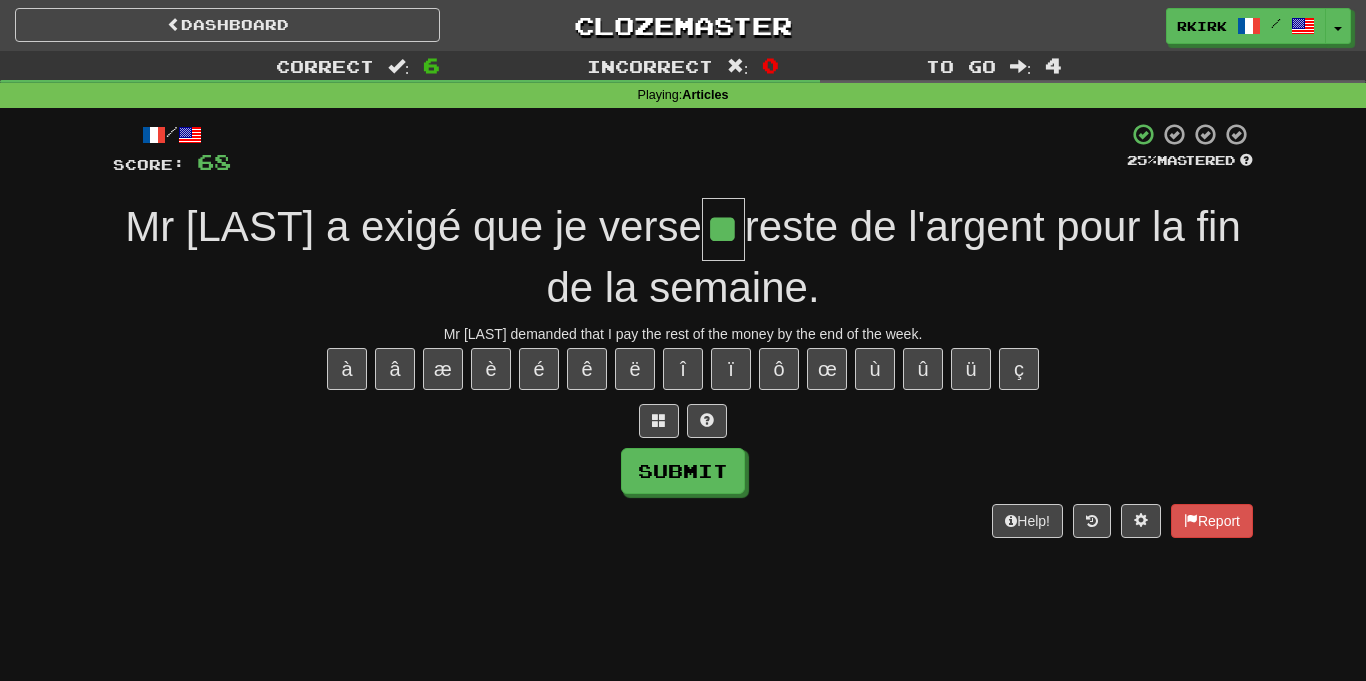 type on "**" 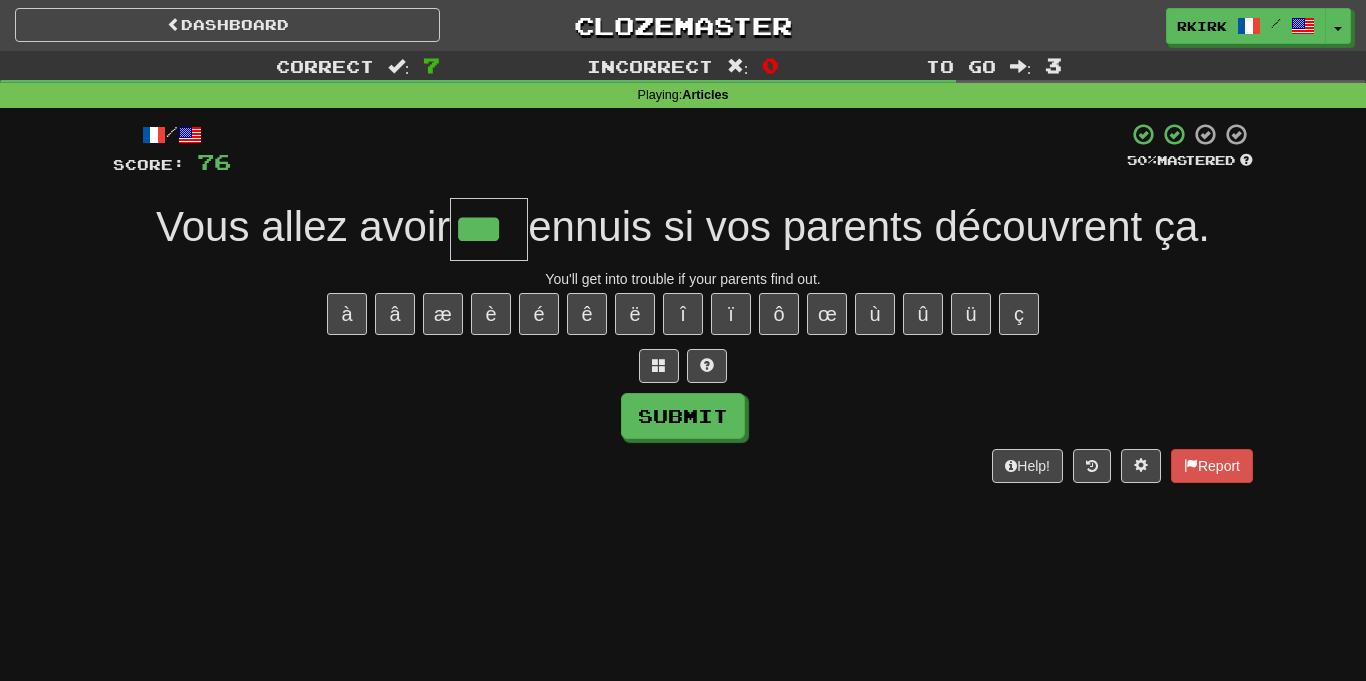 type on "***" 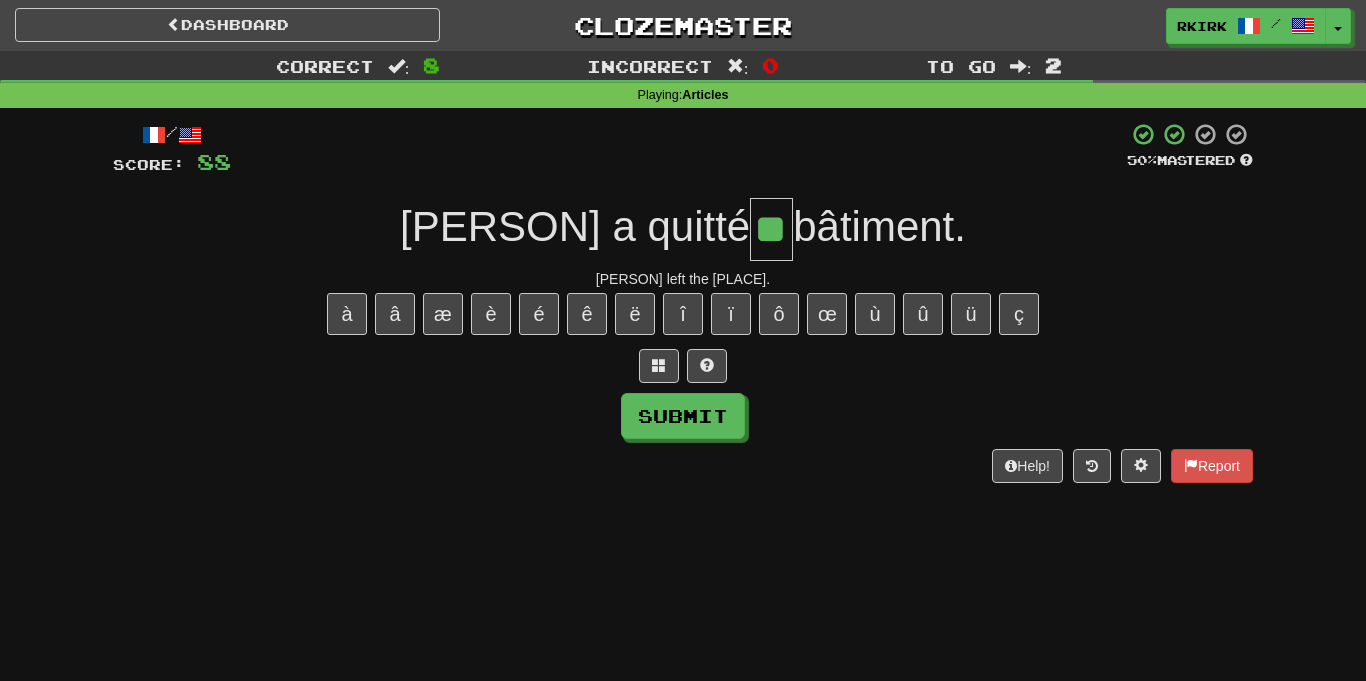 type on "**" 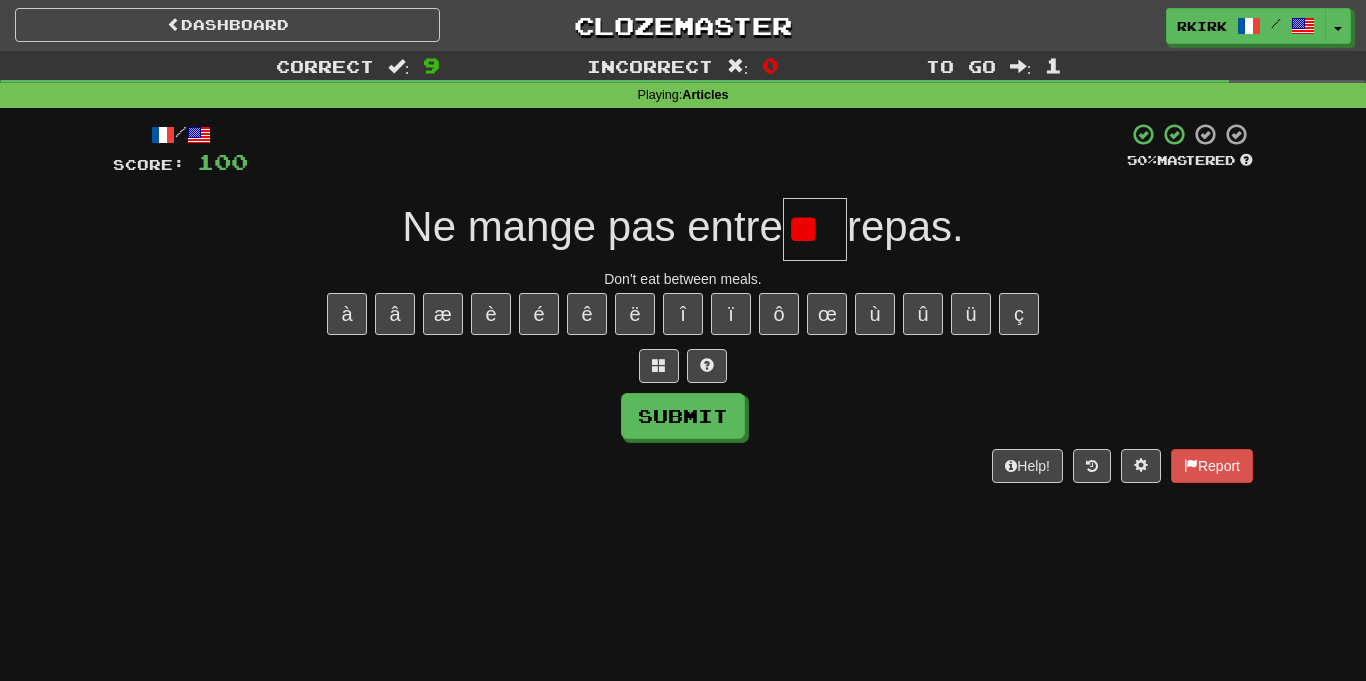 type on "*" 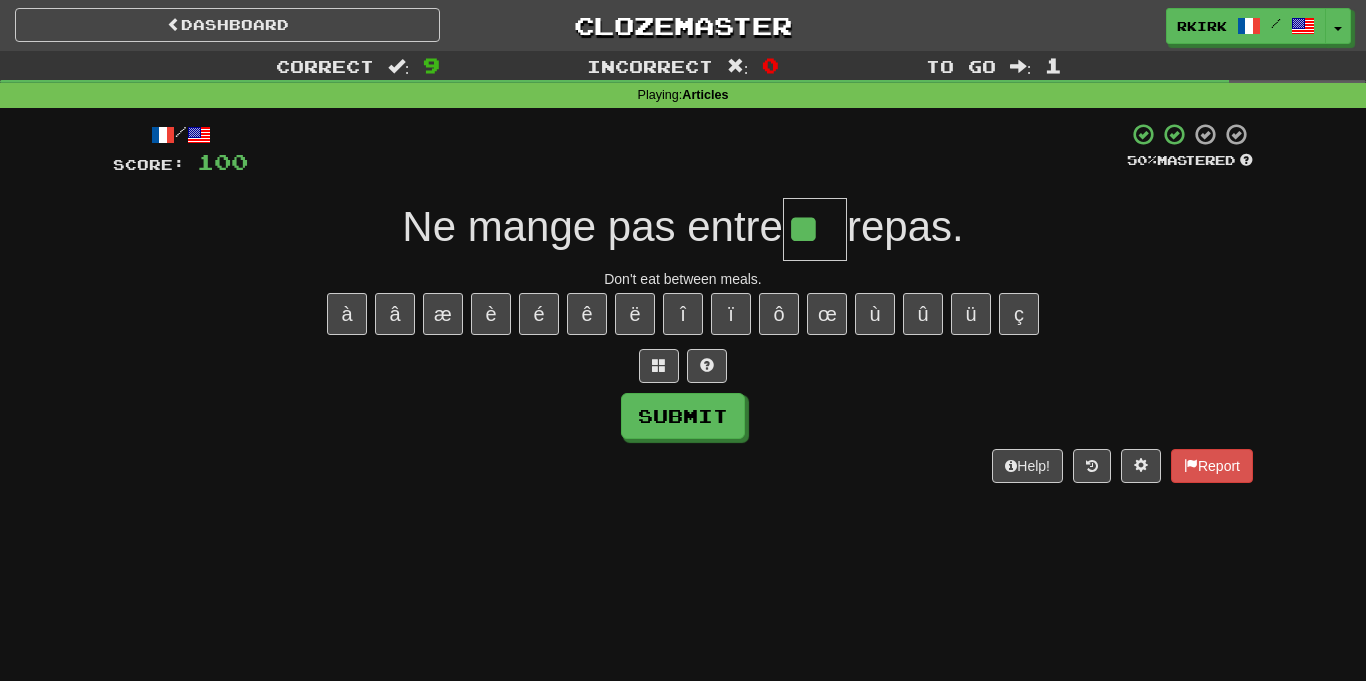 type on "***" 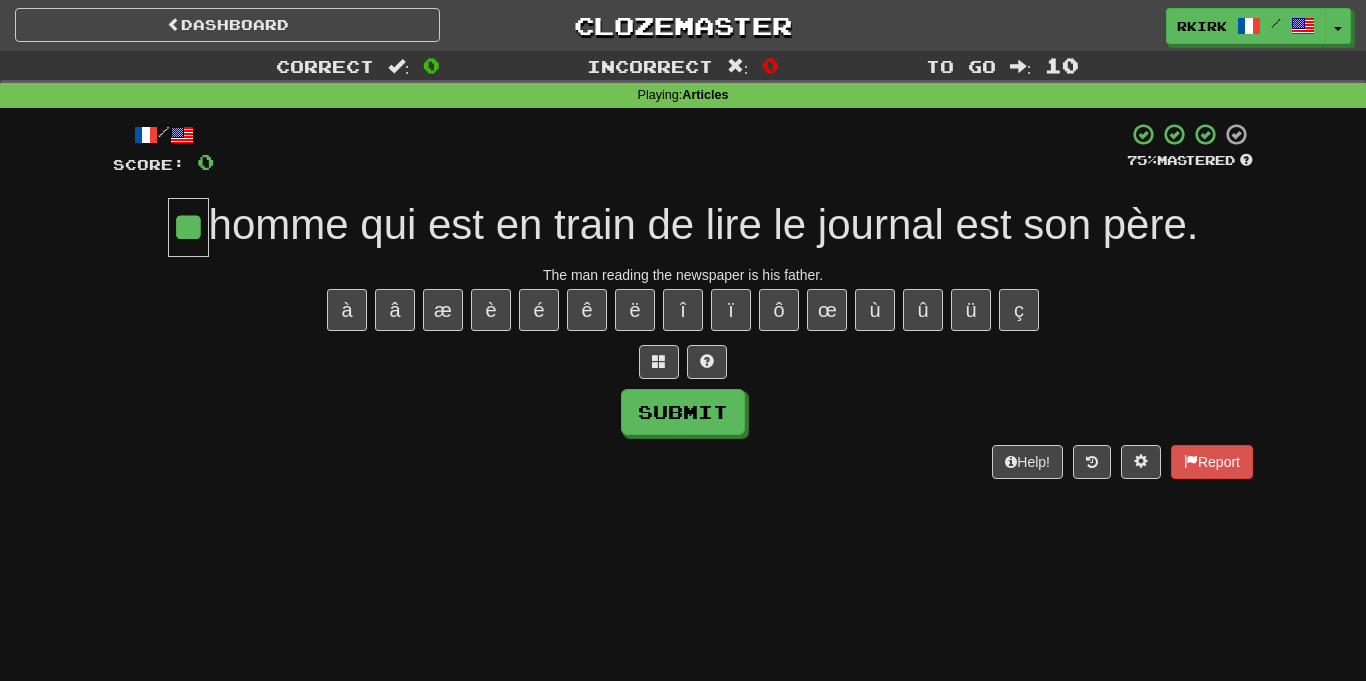 type on "**" 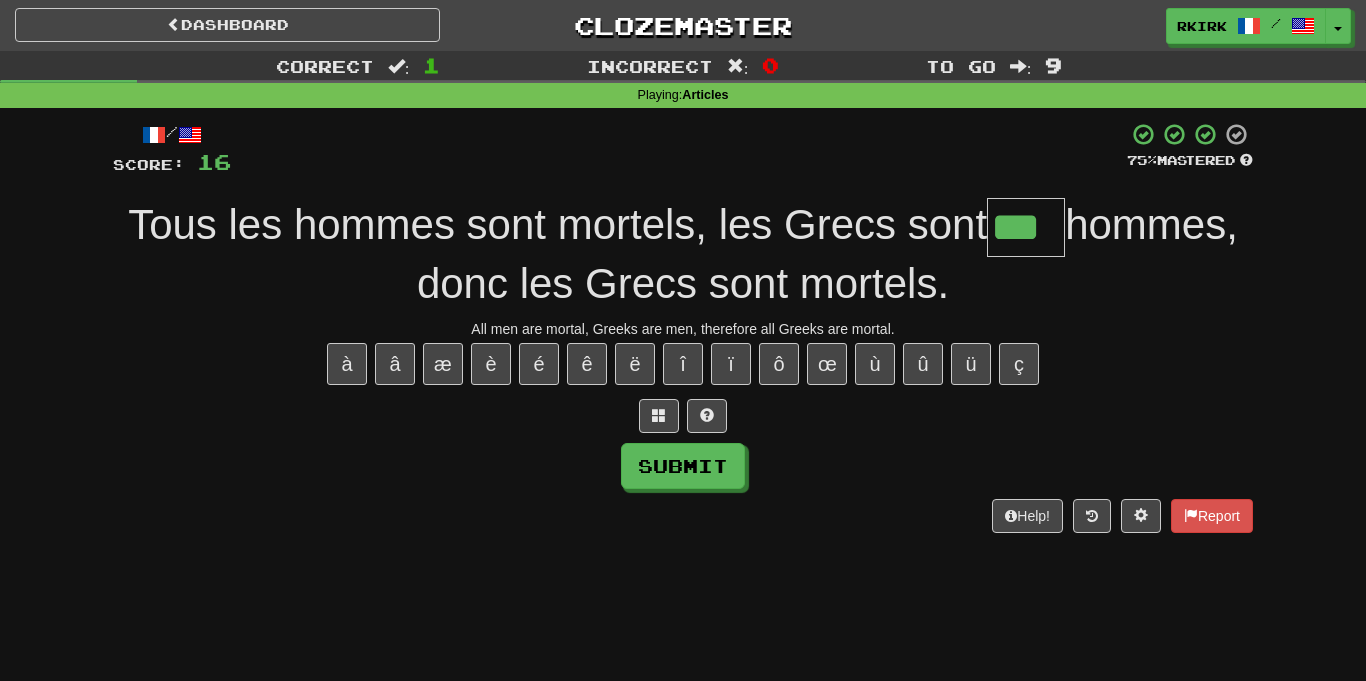 type on "***" 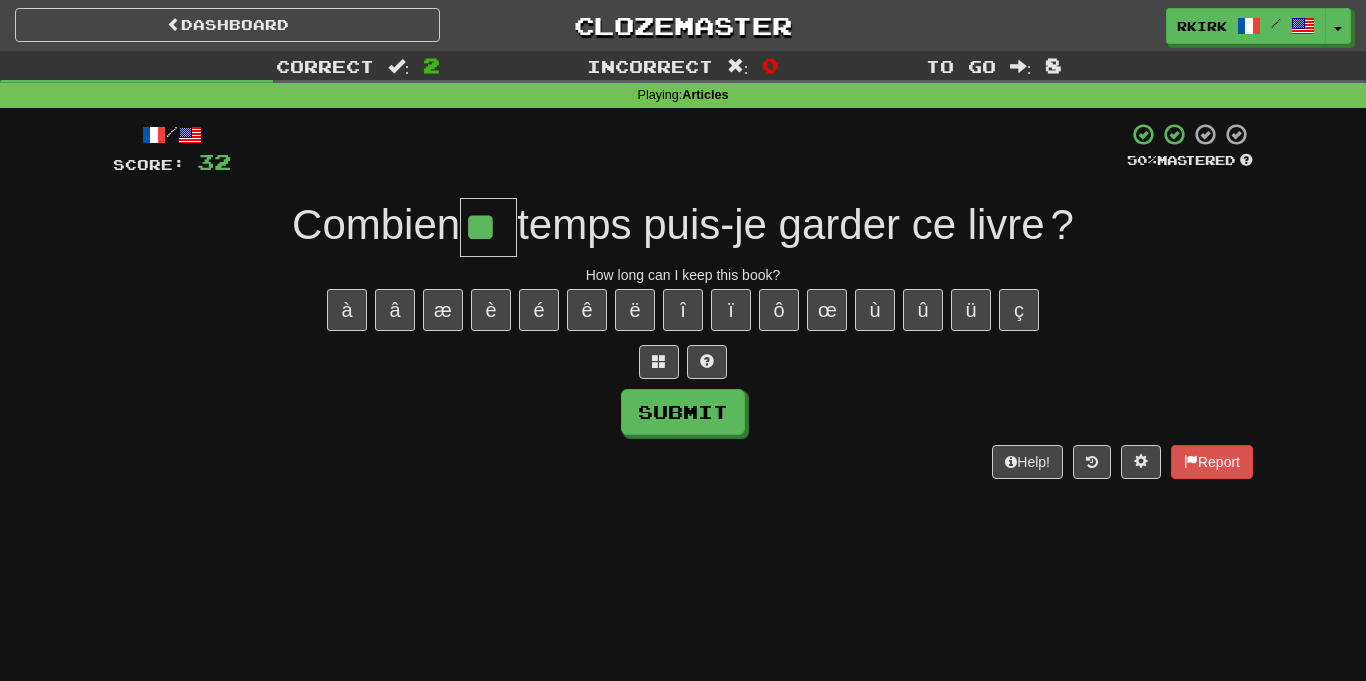 type on "**" 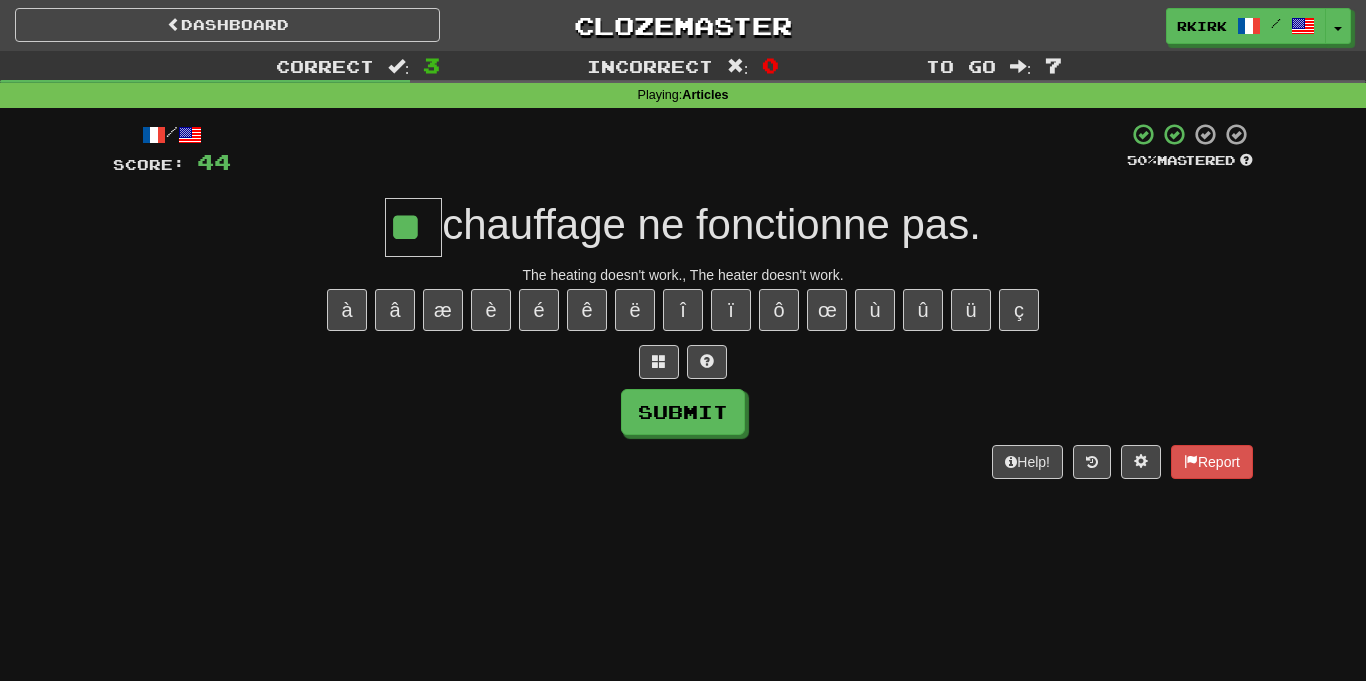 type on "**" 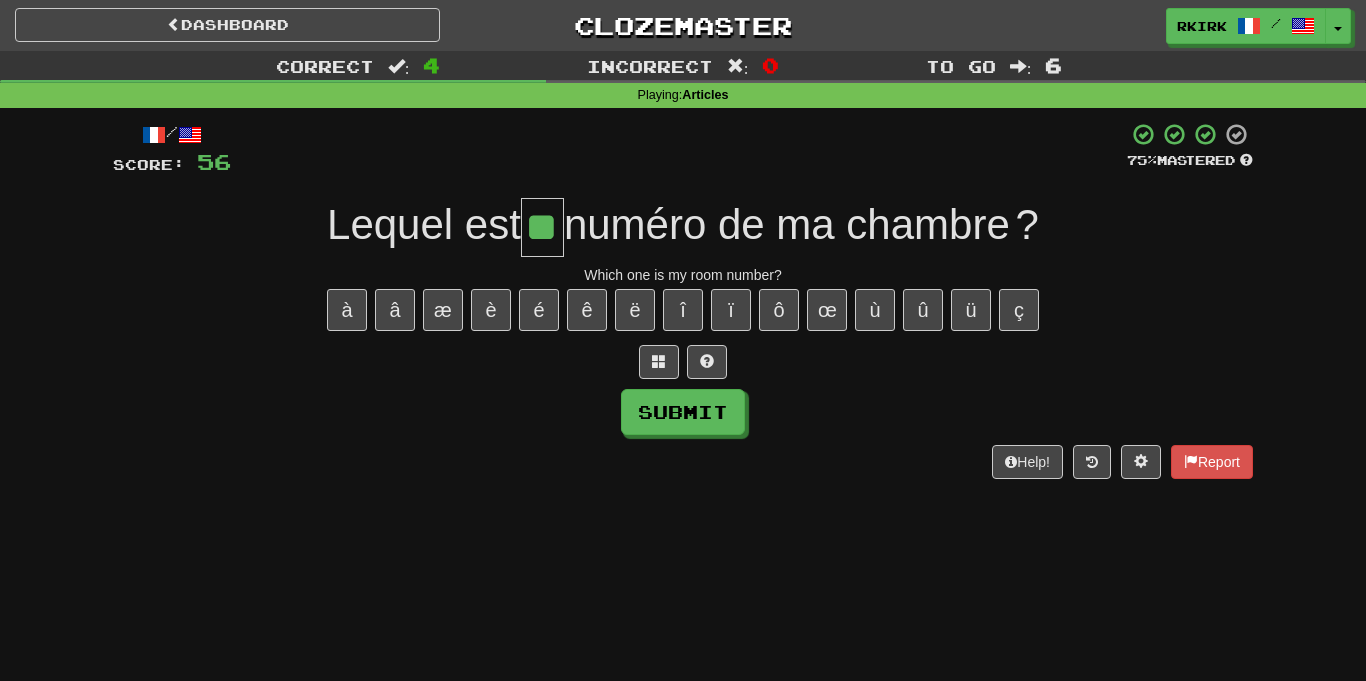 type on "**" 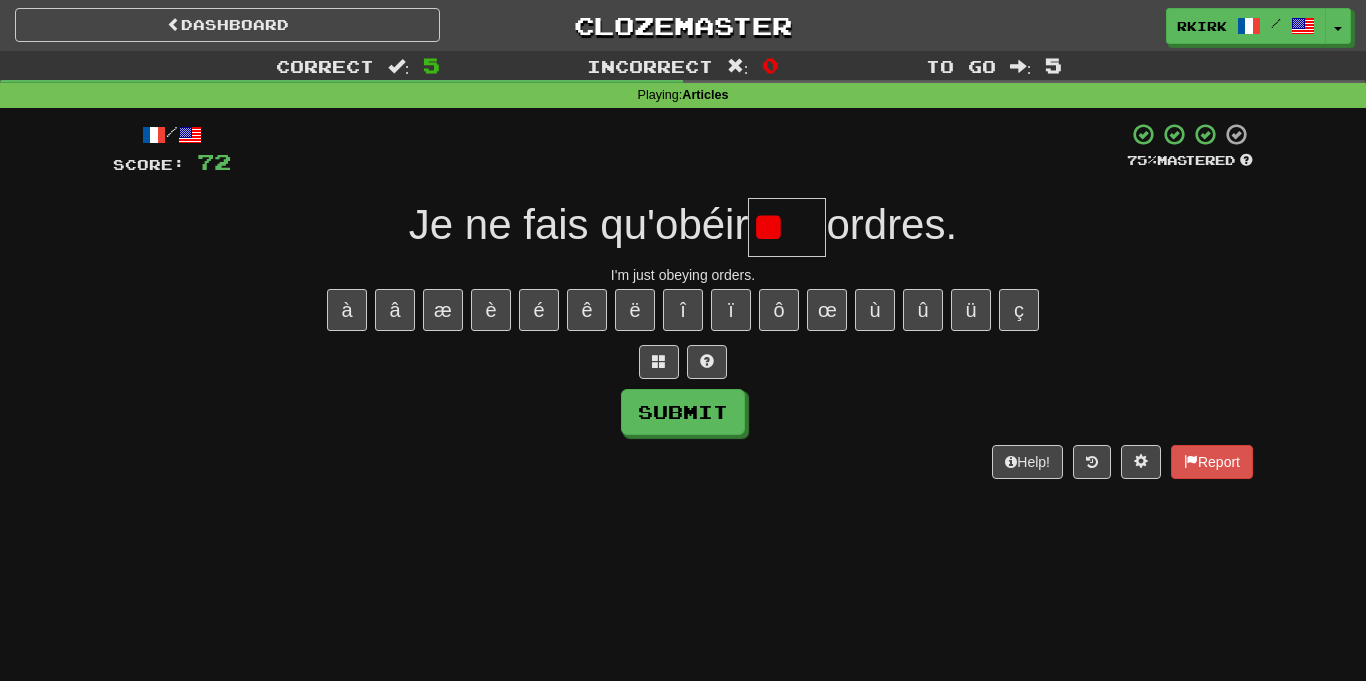 type on "*" 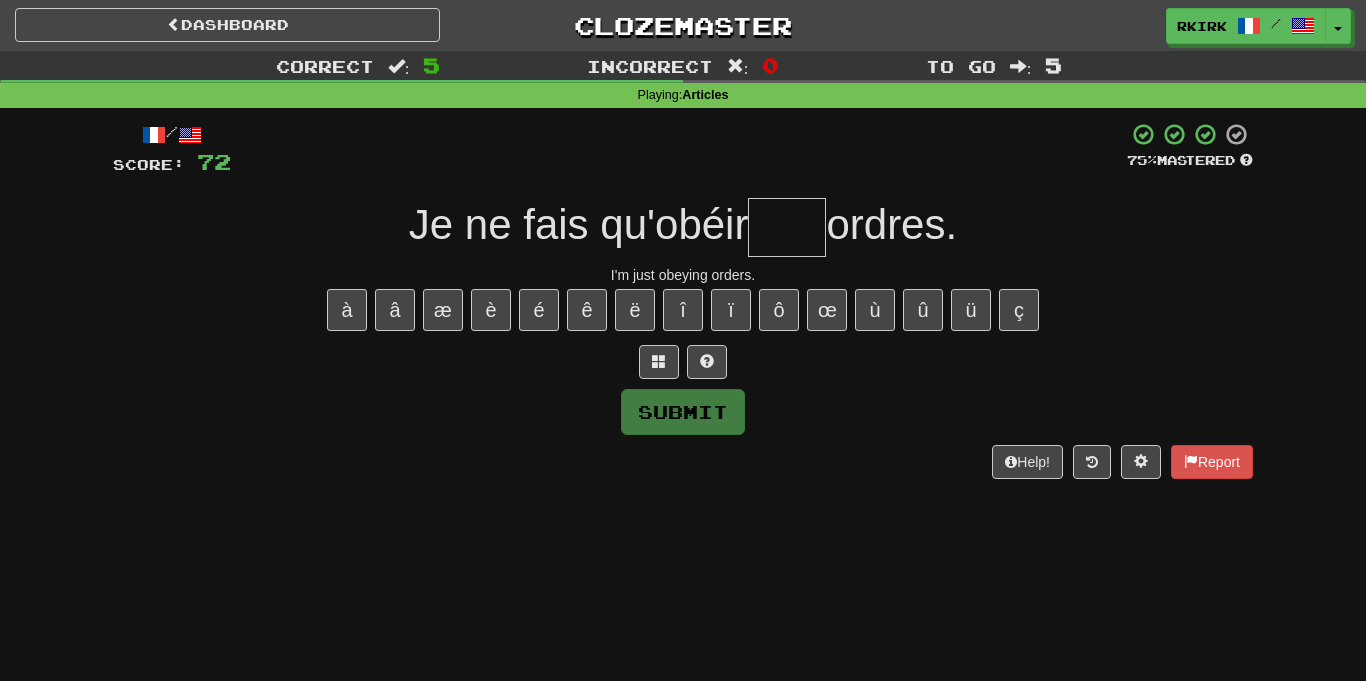 type on "*" 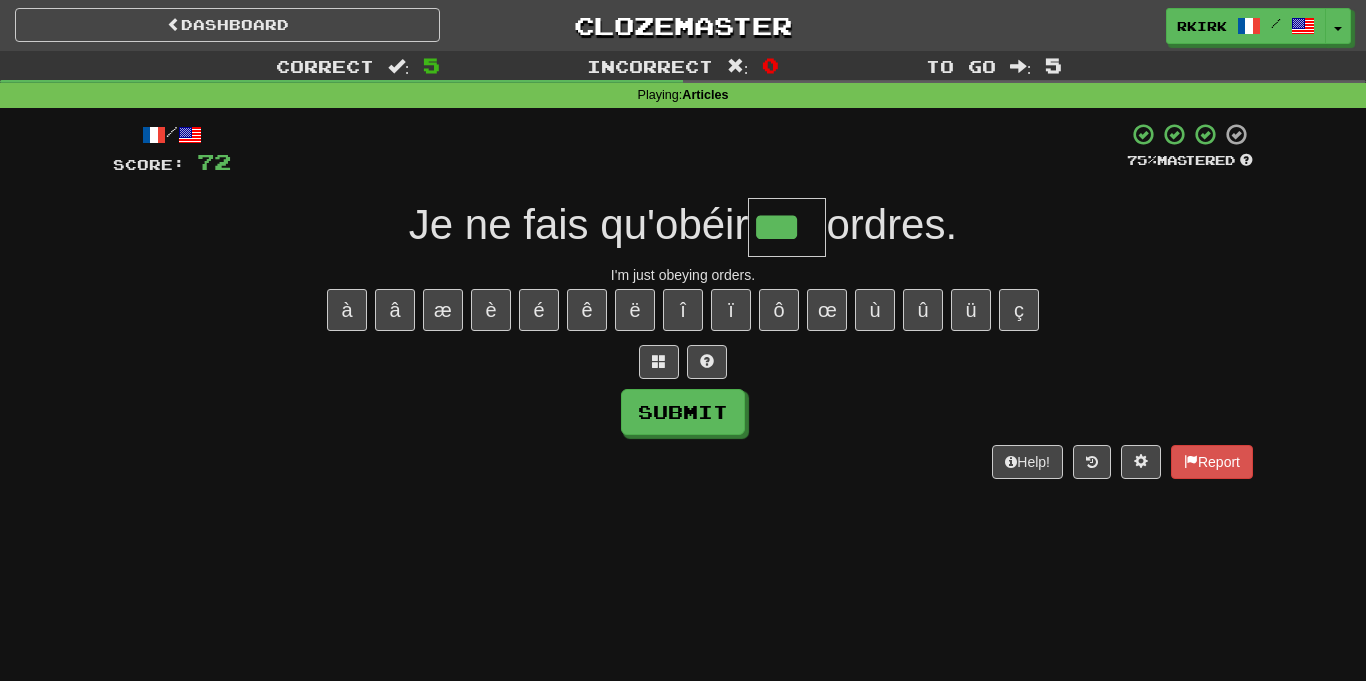 type on "***" 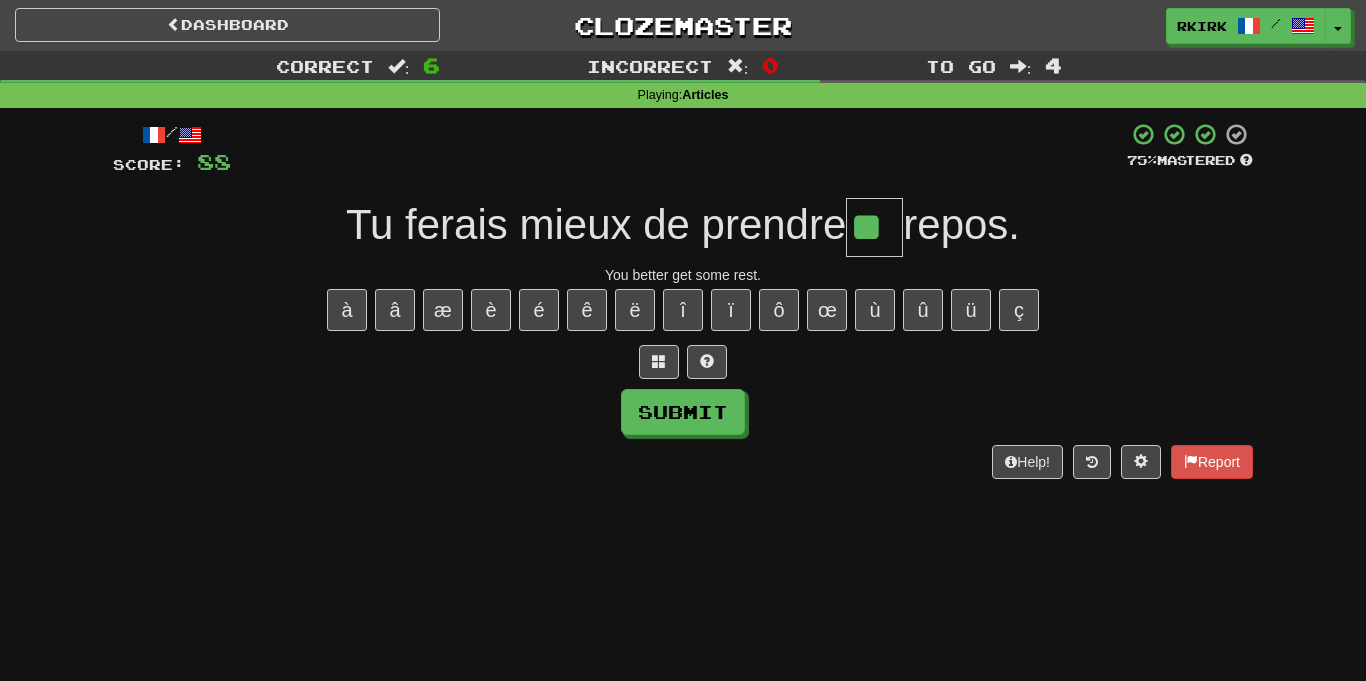 type on "**" 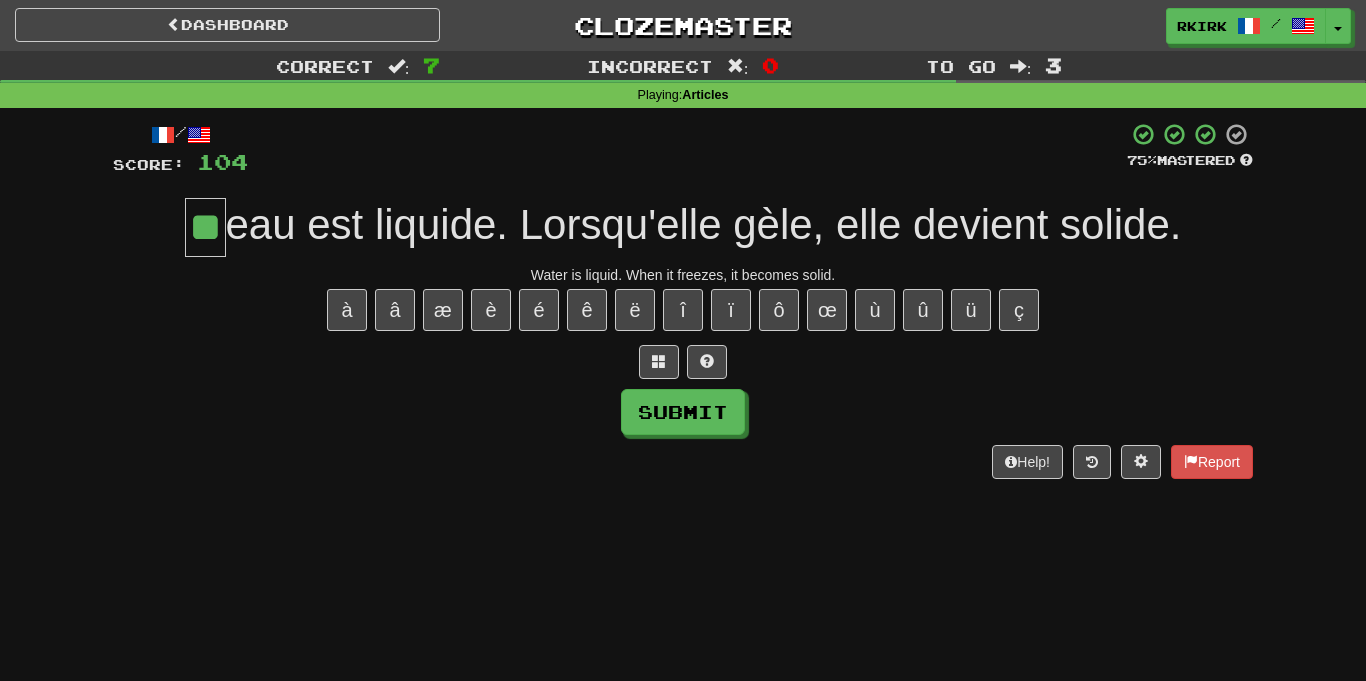 type on "**" 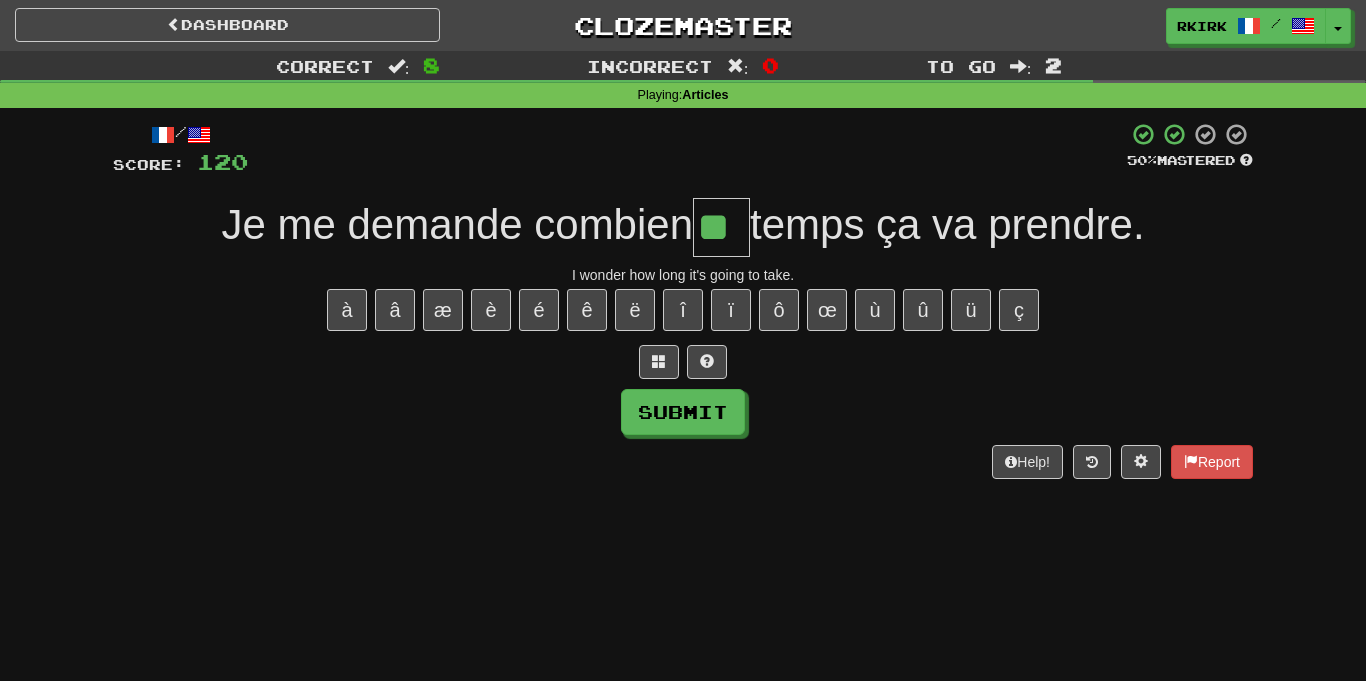type on "**" 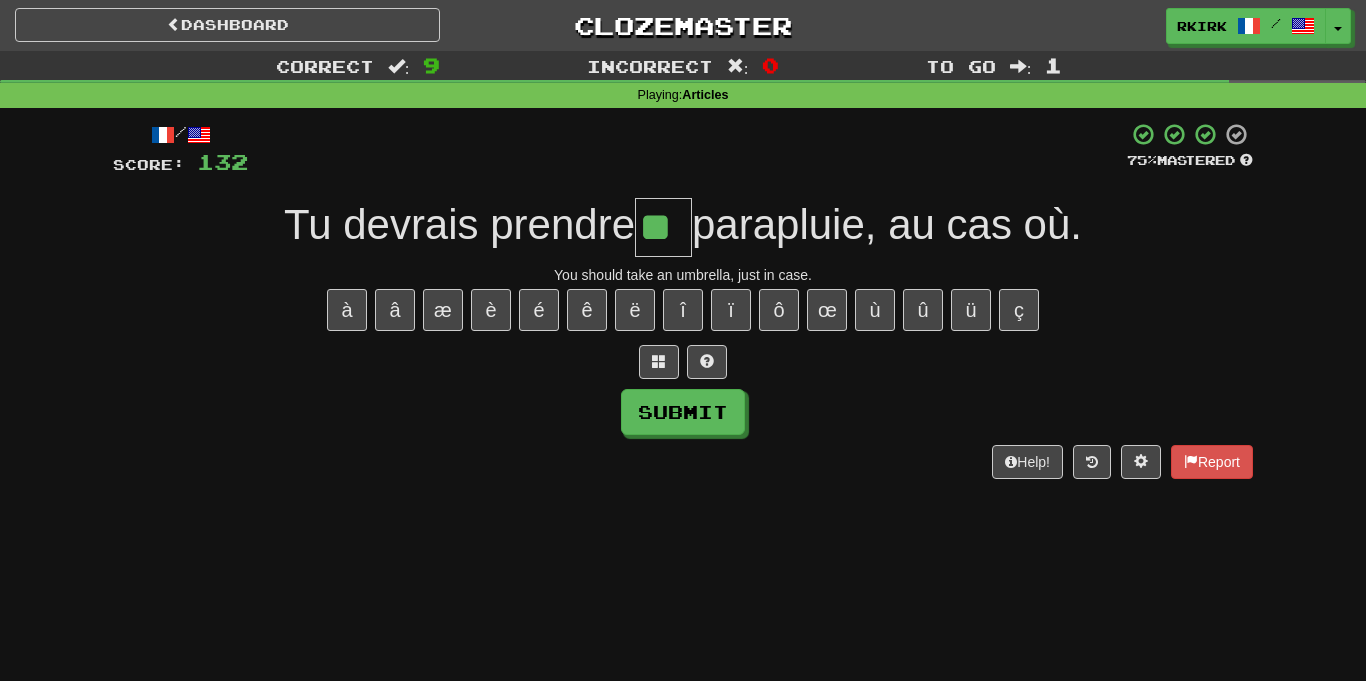 type on "**" 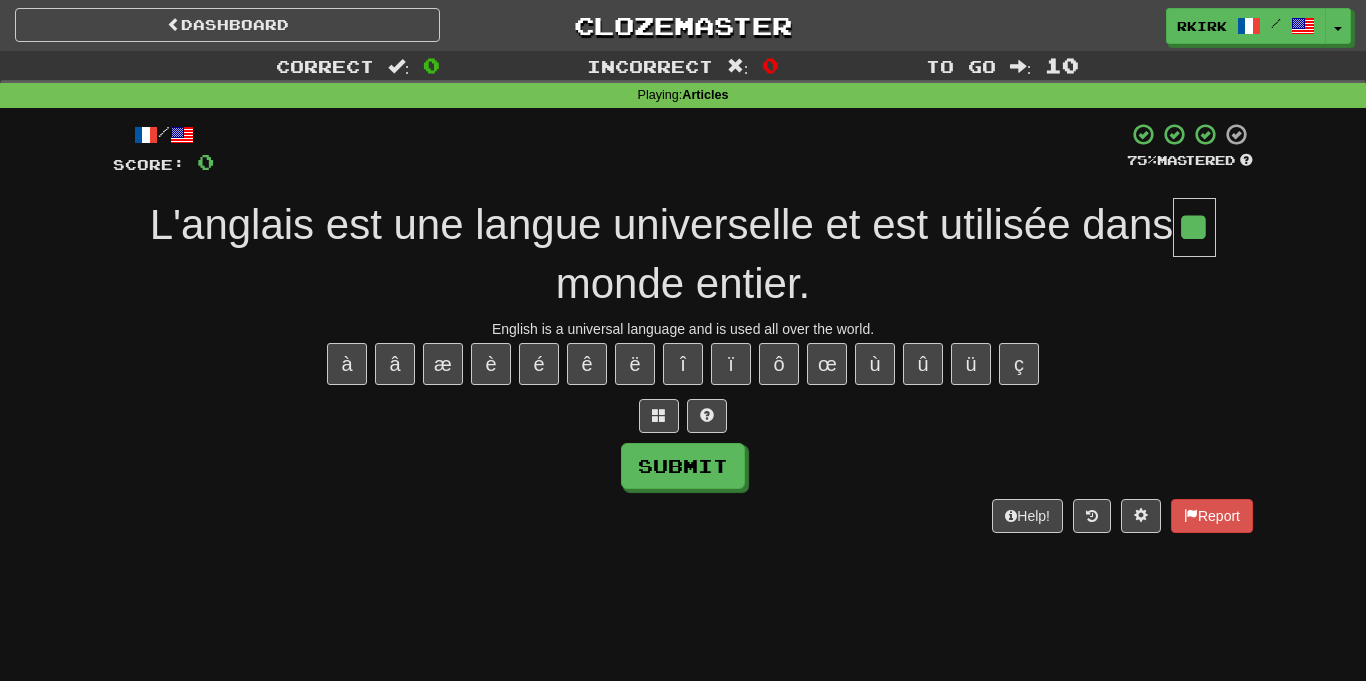 type on "**" 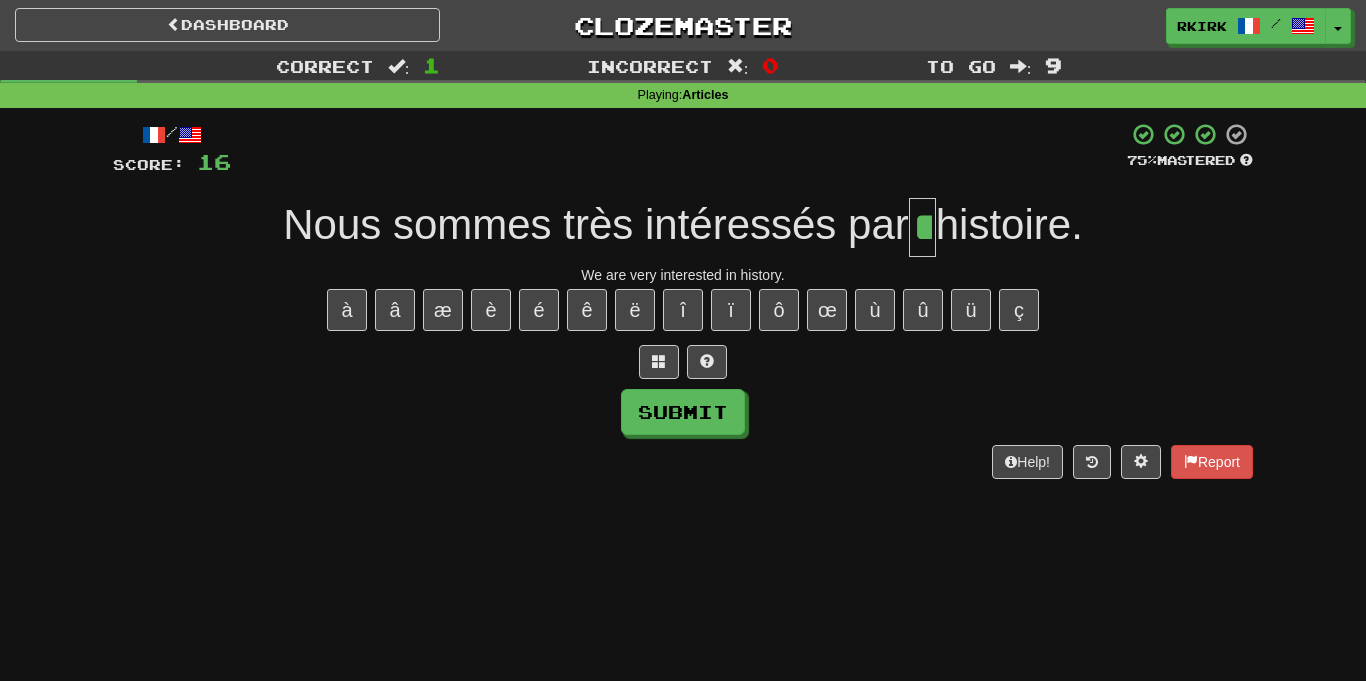type on "**" 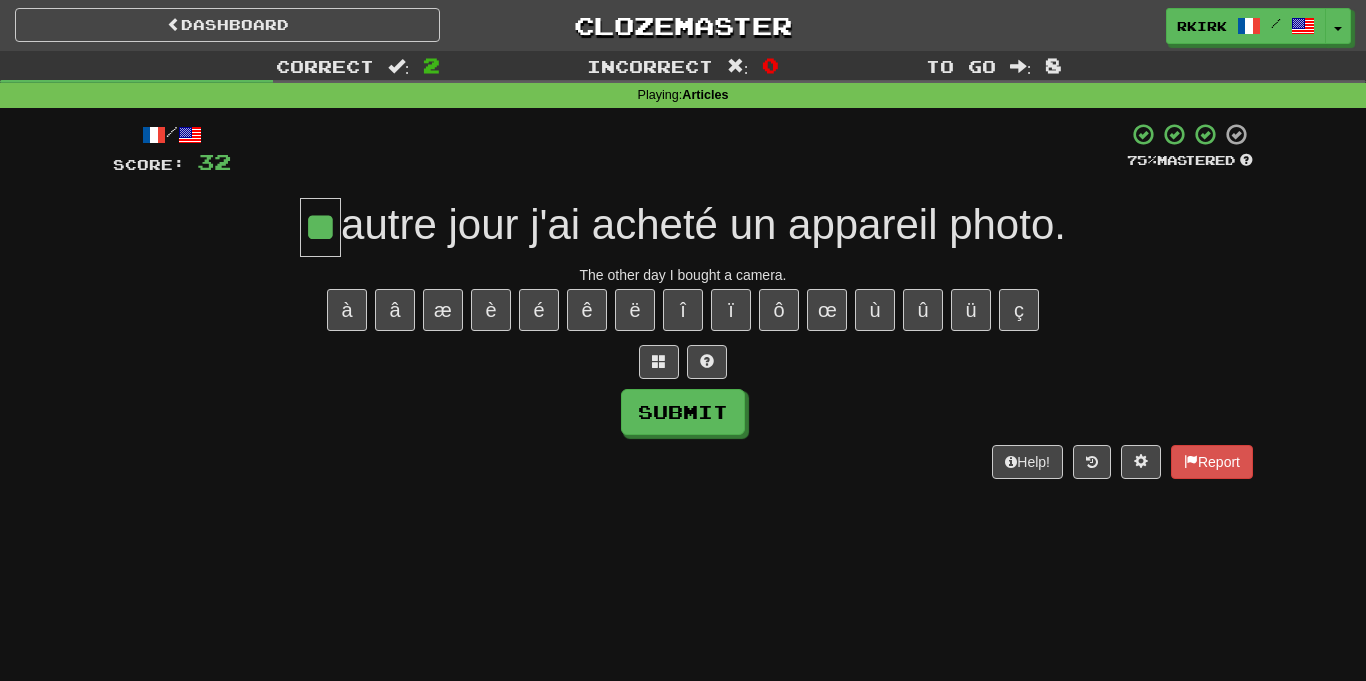 type on "**" 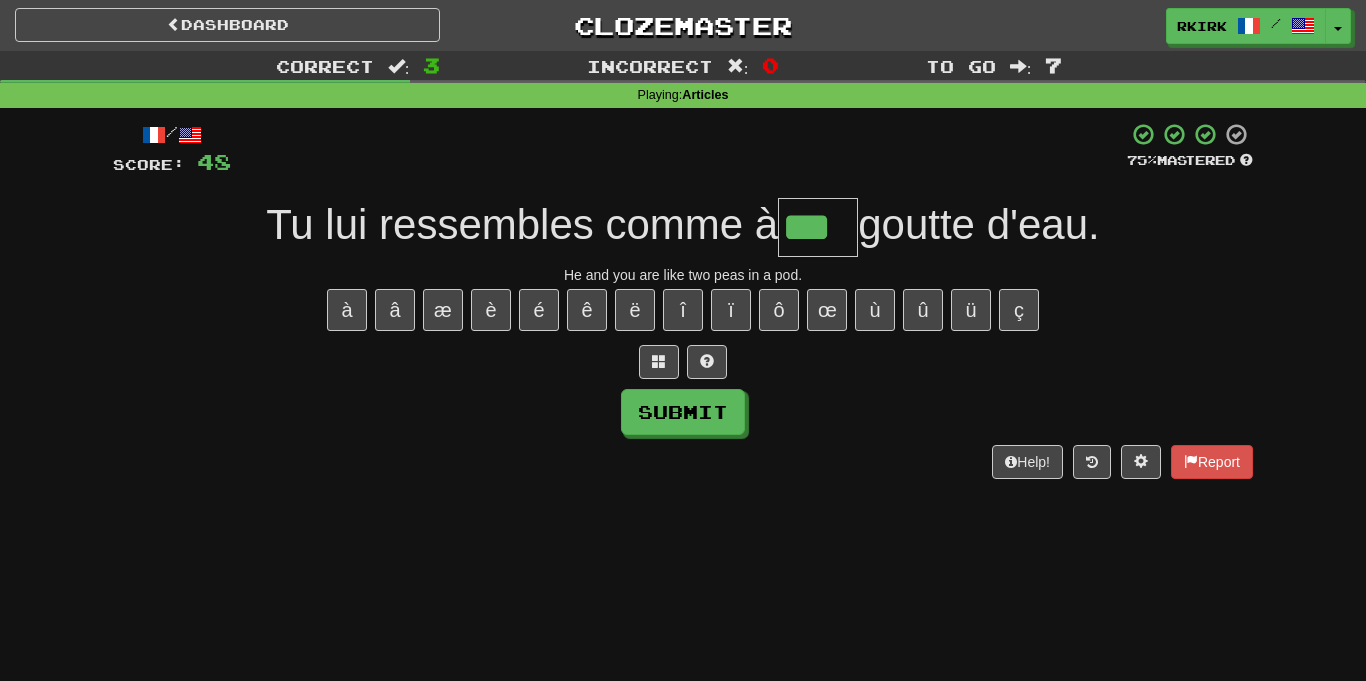 type on "***" 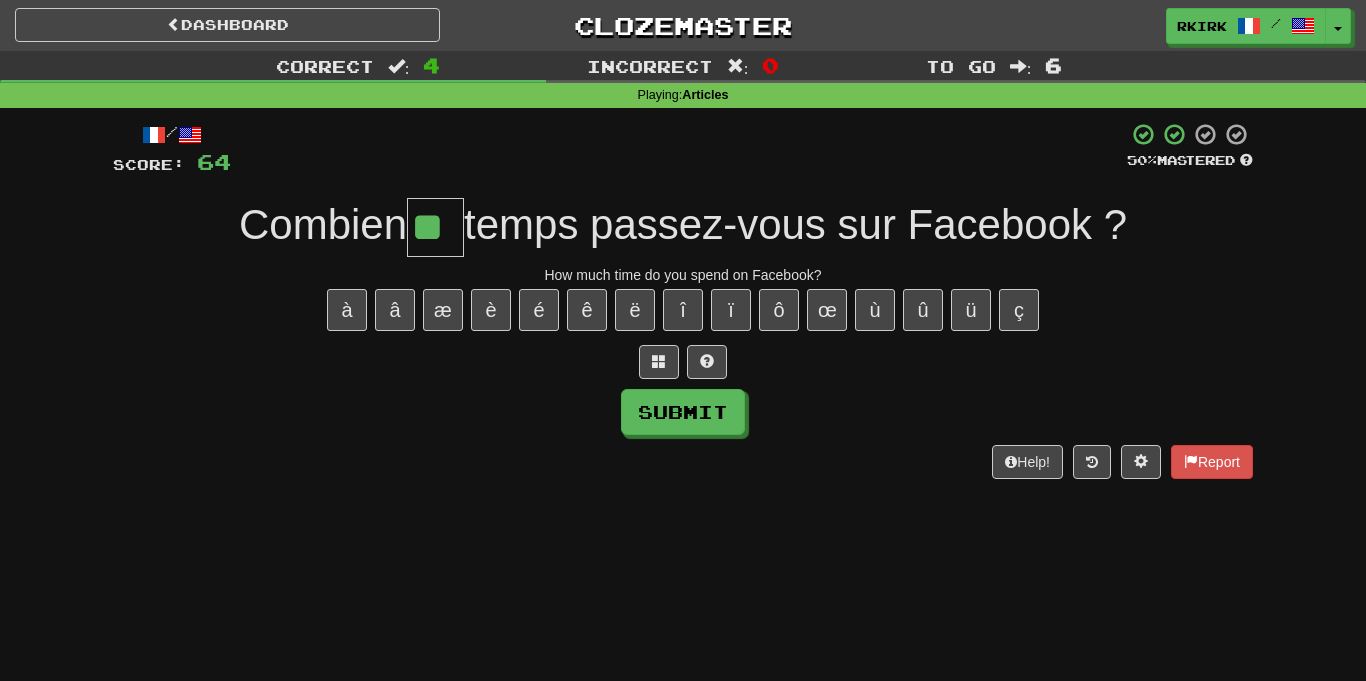 type on "**" 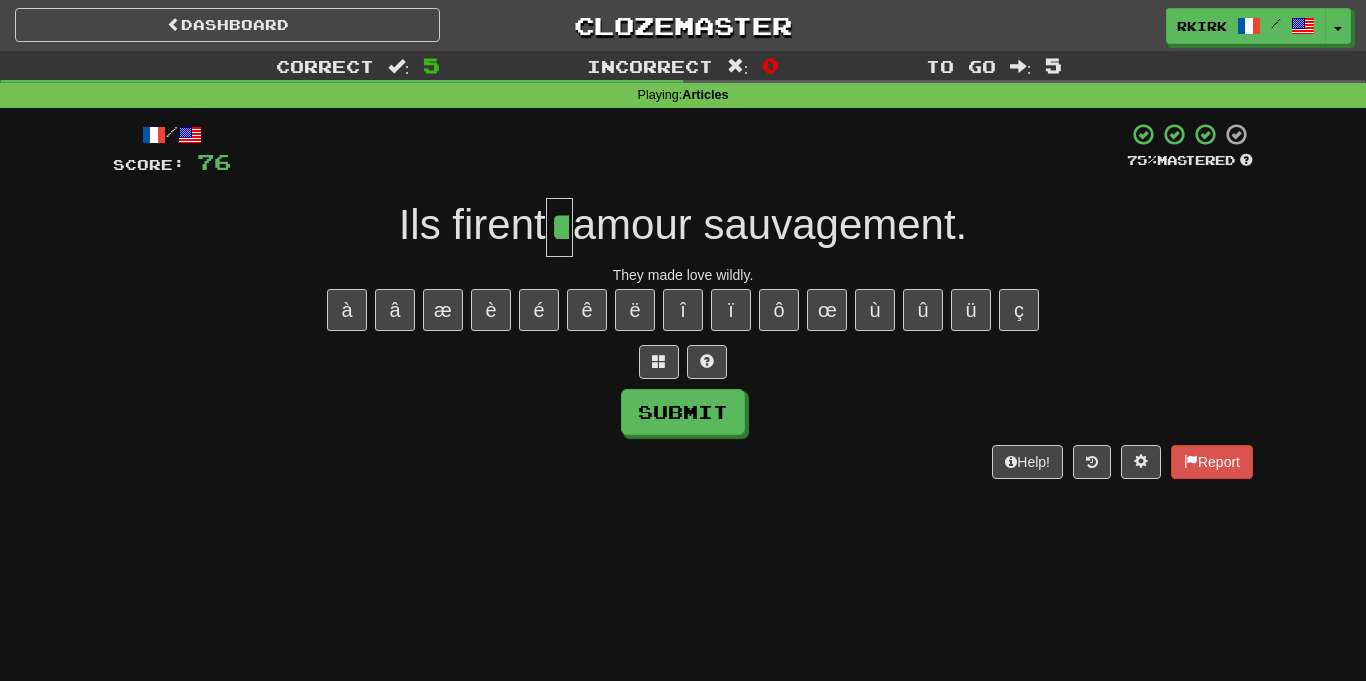type on "**" 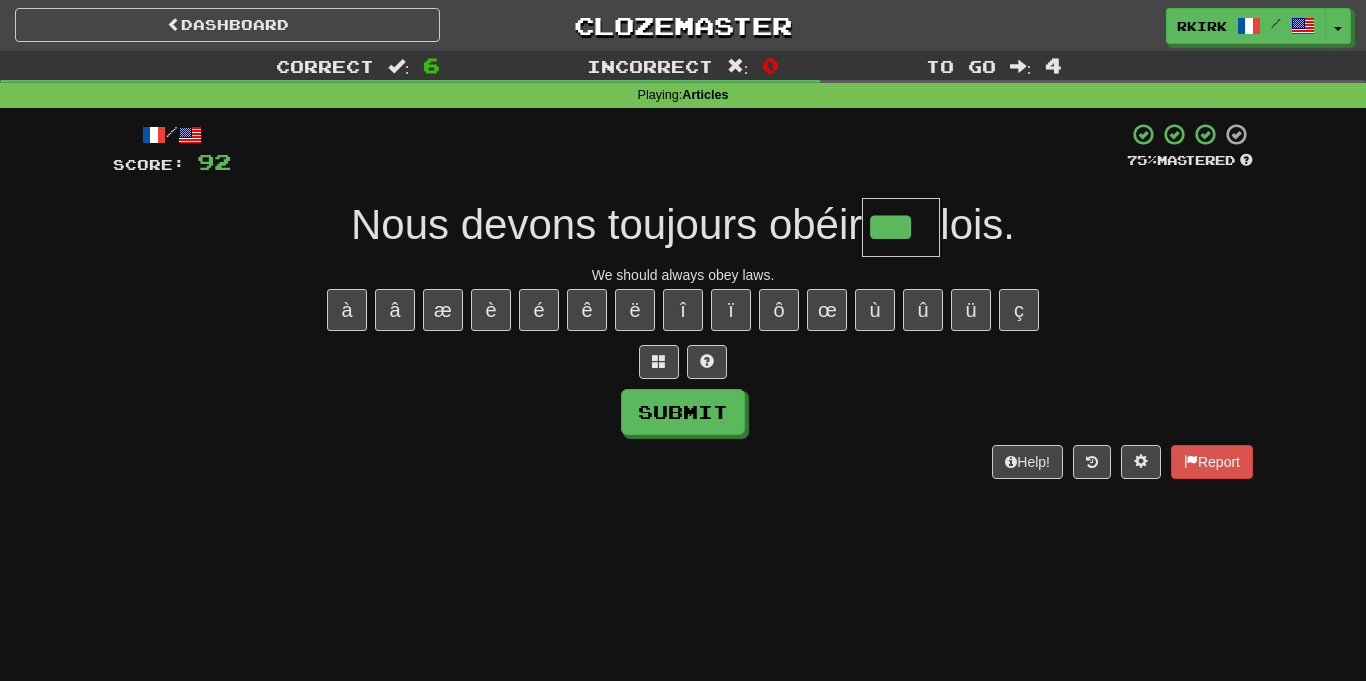 type on "***" 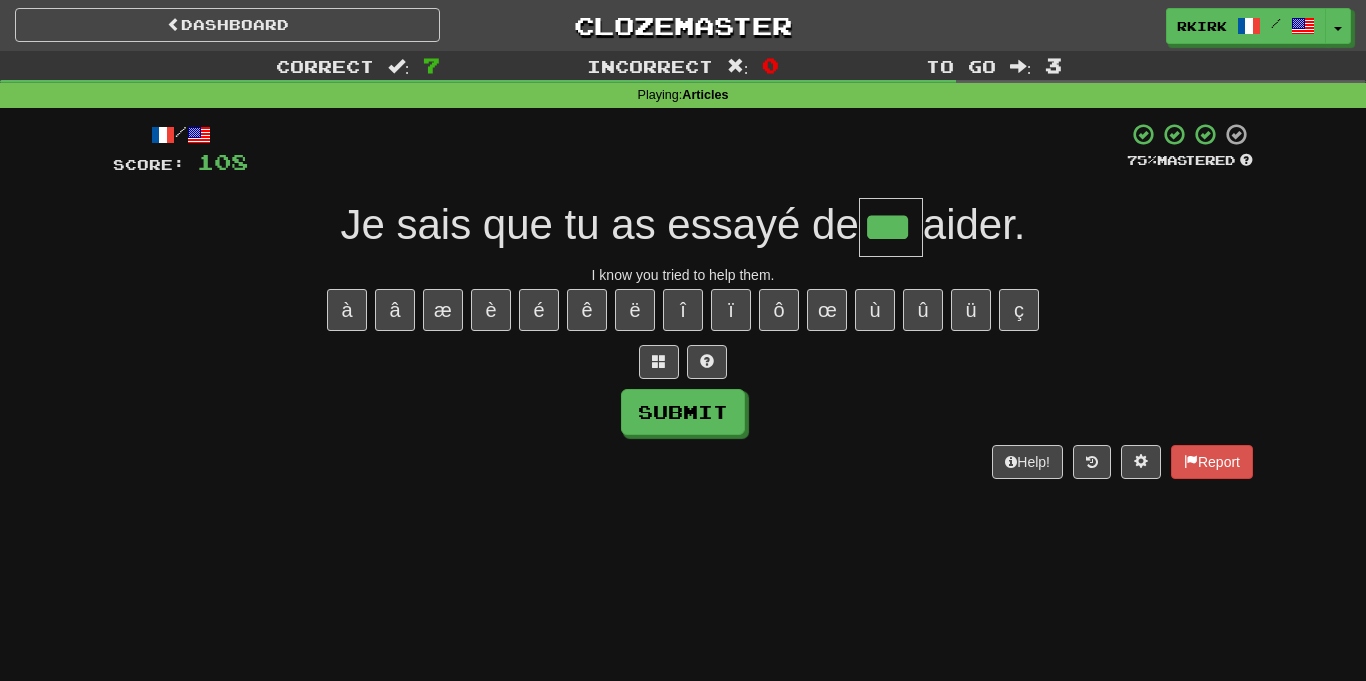 type on "***" 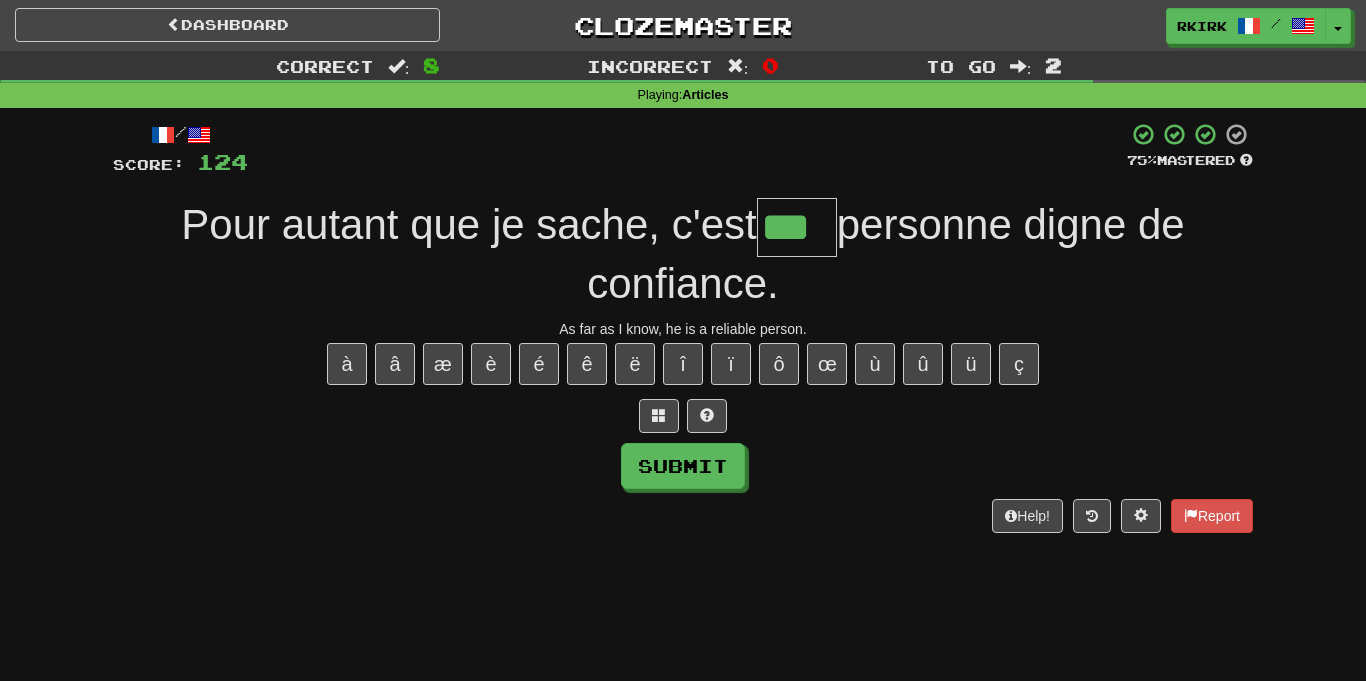 type on "***" 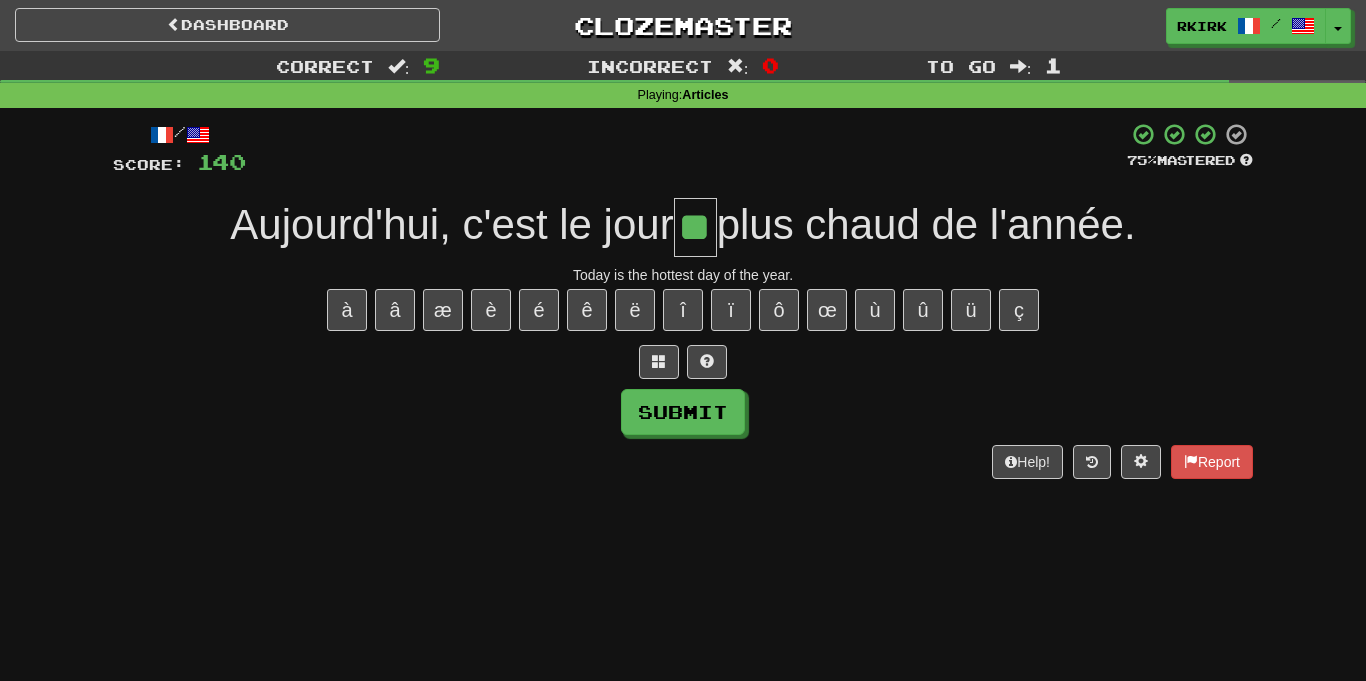 type on "**" 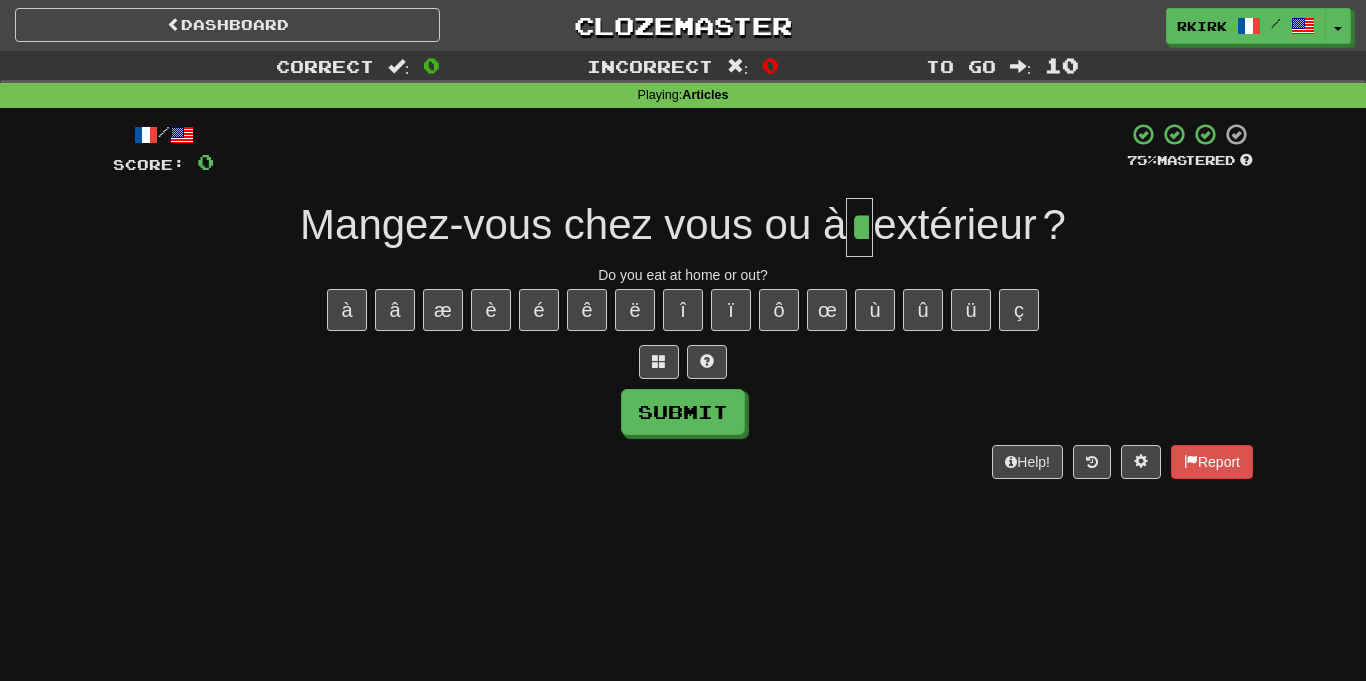 type on "**" 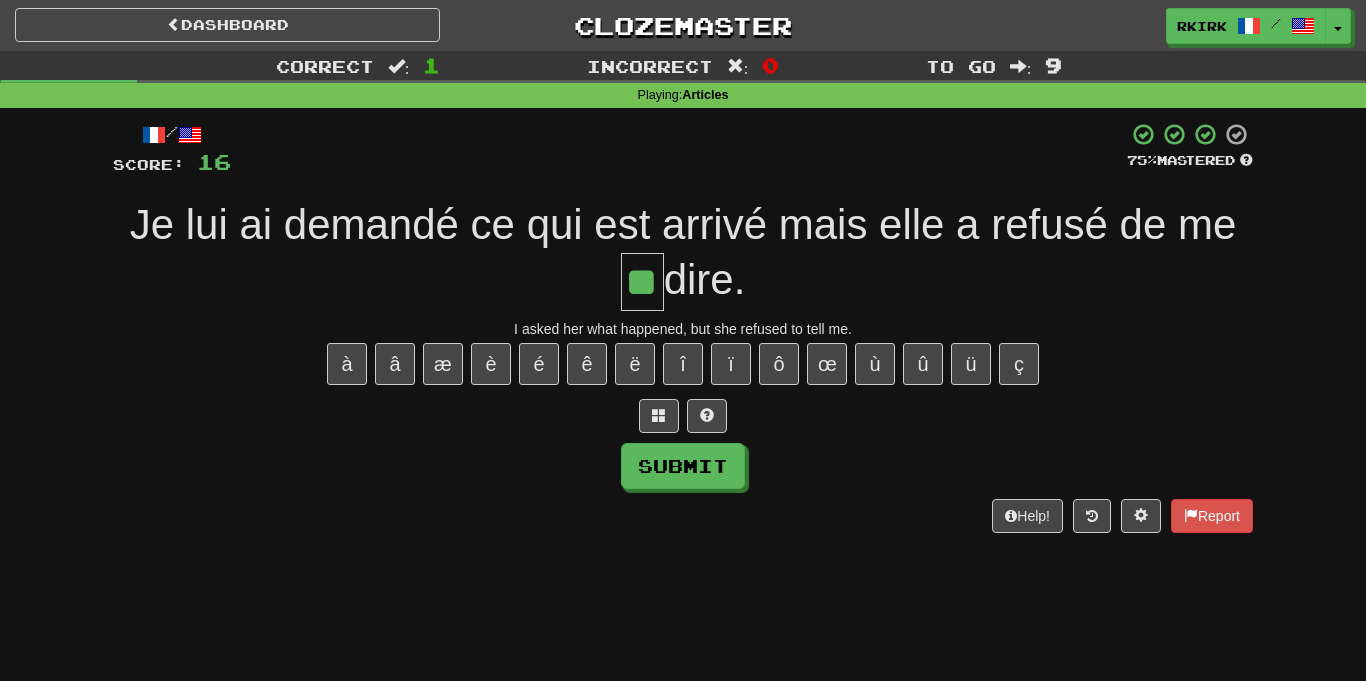 type on "**" 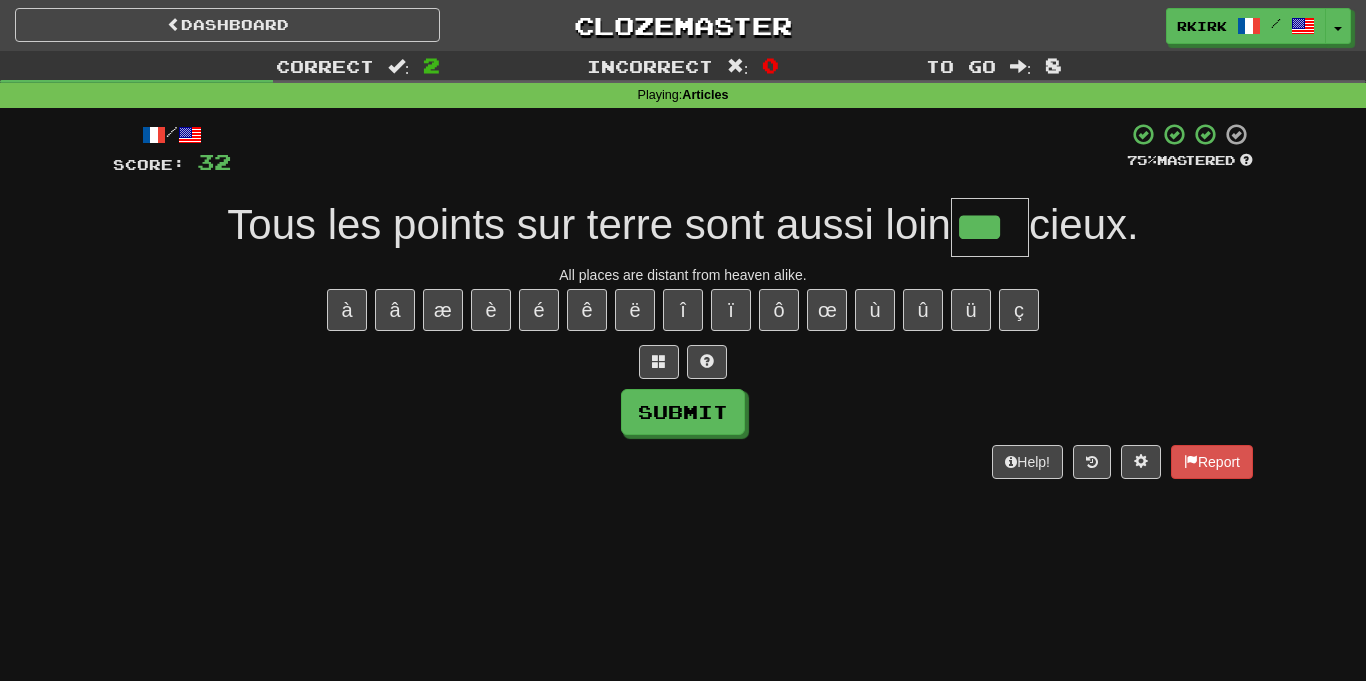 type on "***" 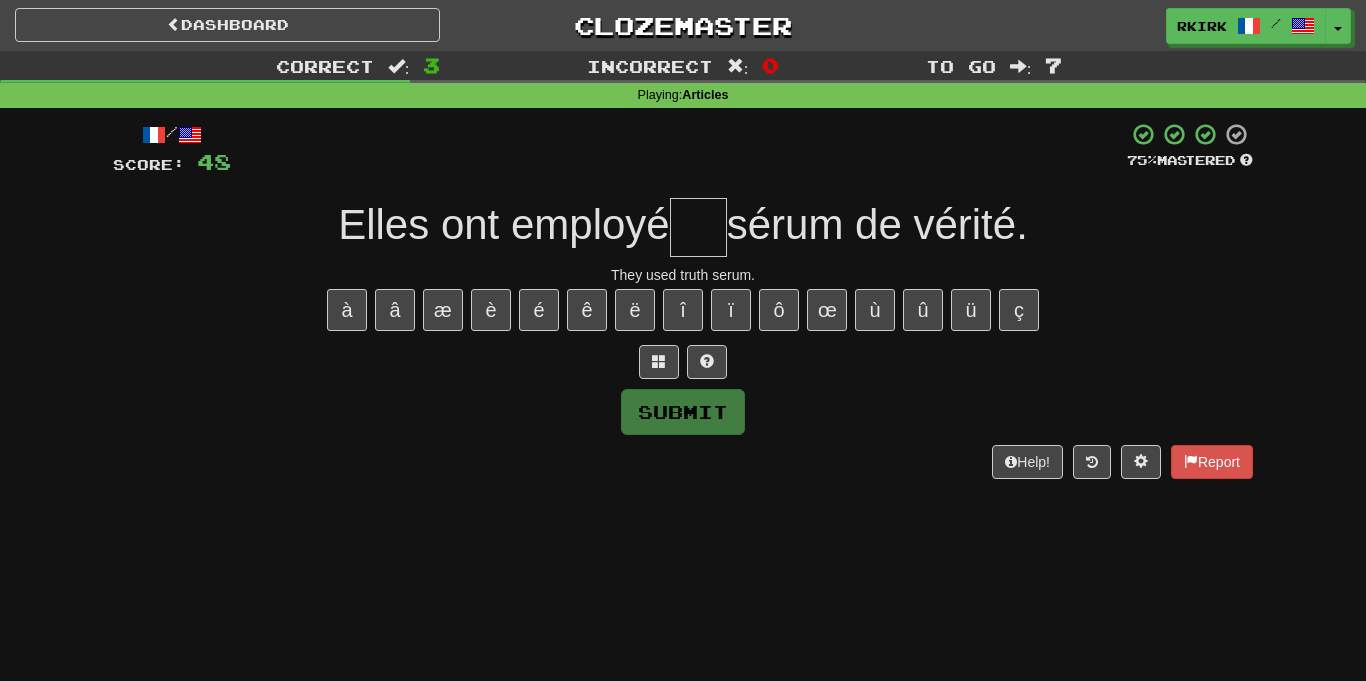 type on "*" 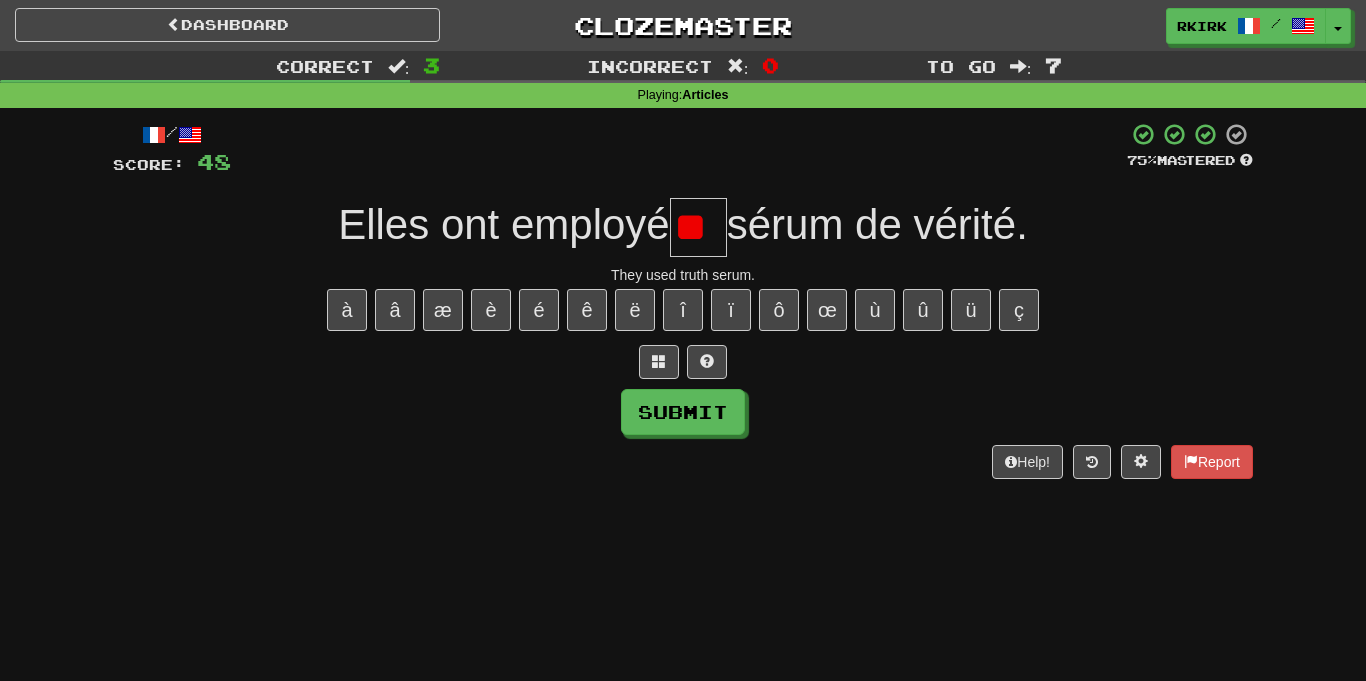 type on "*" 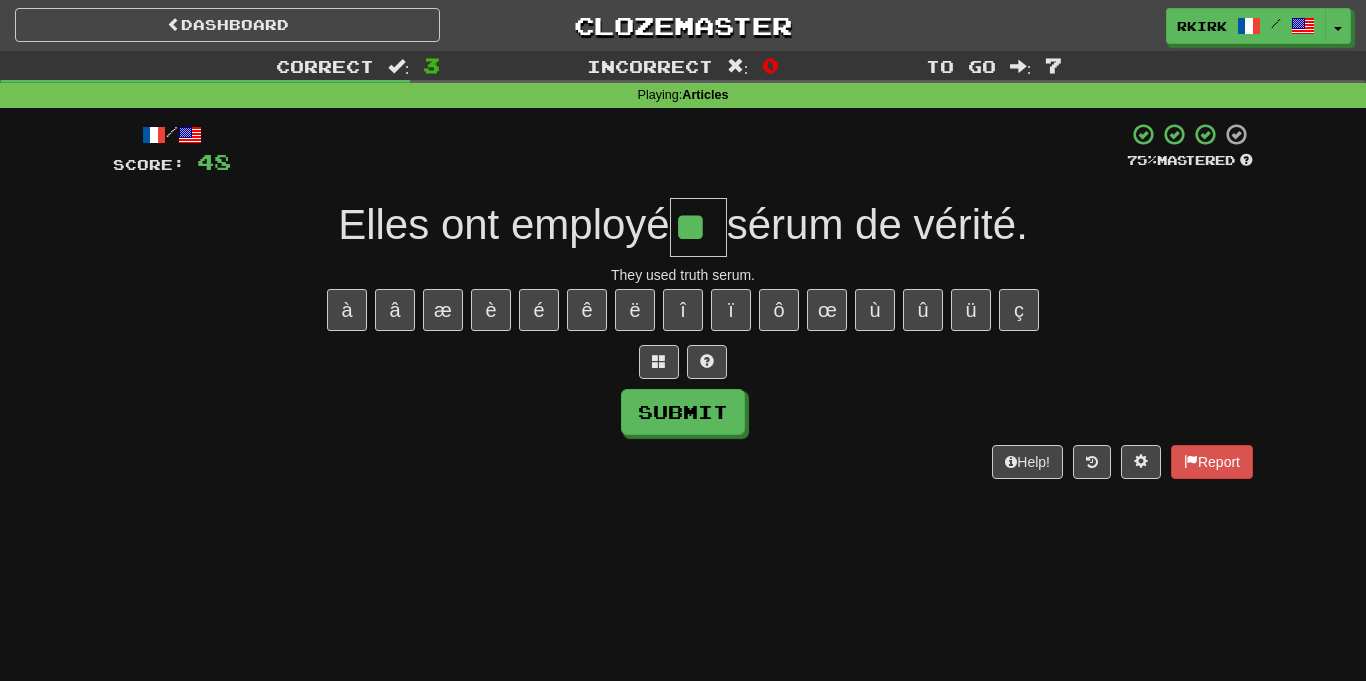 type on "**" 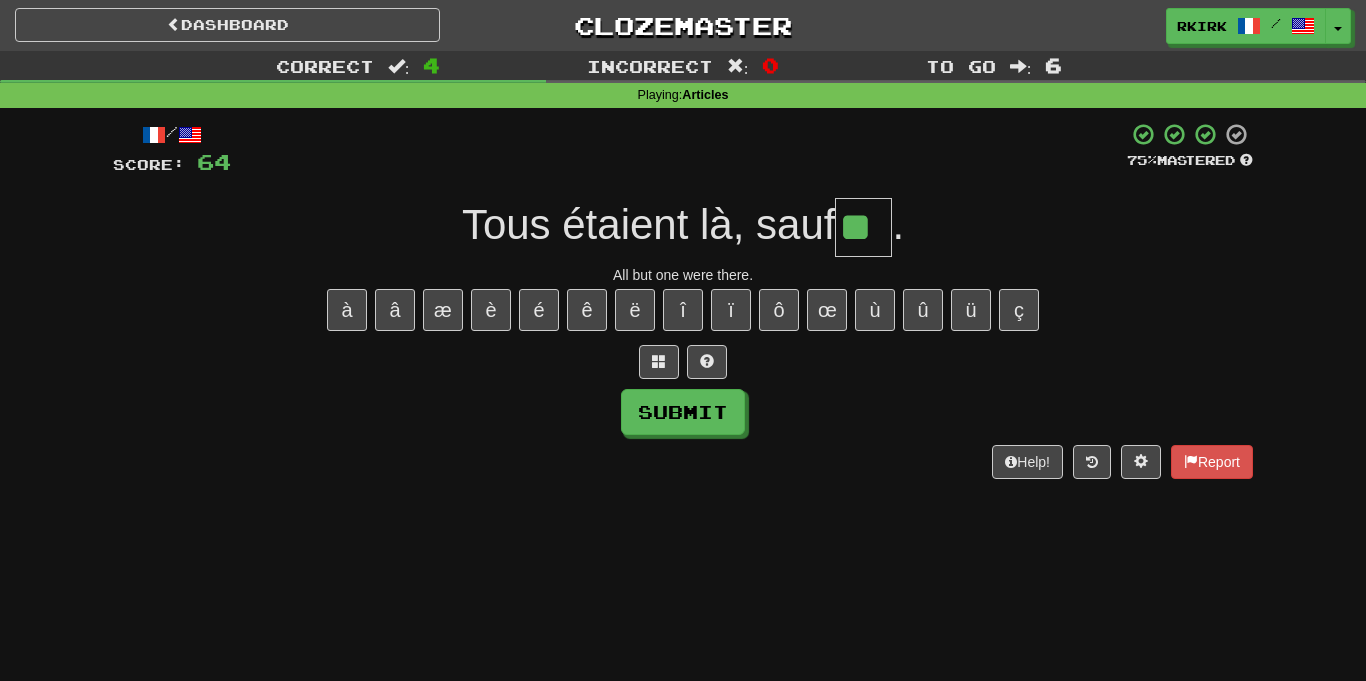 type on "**" 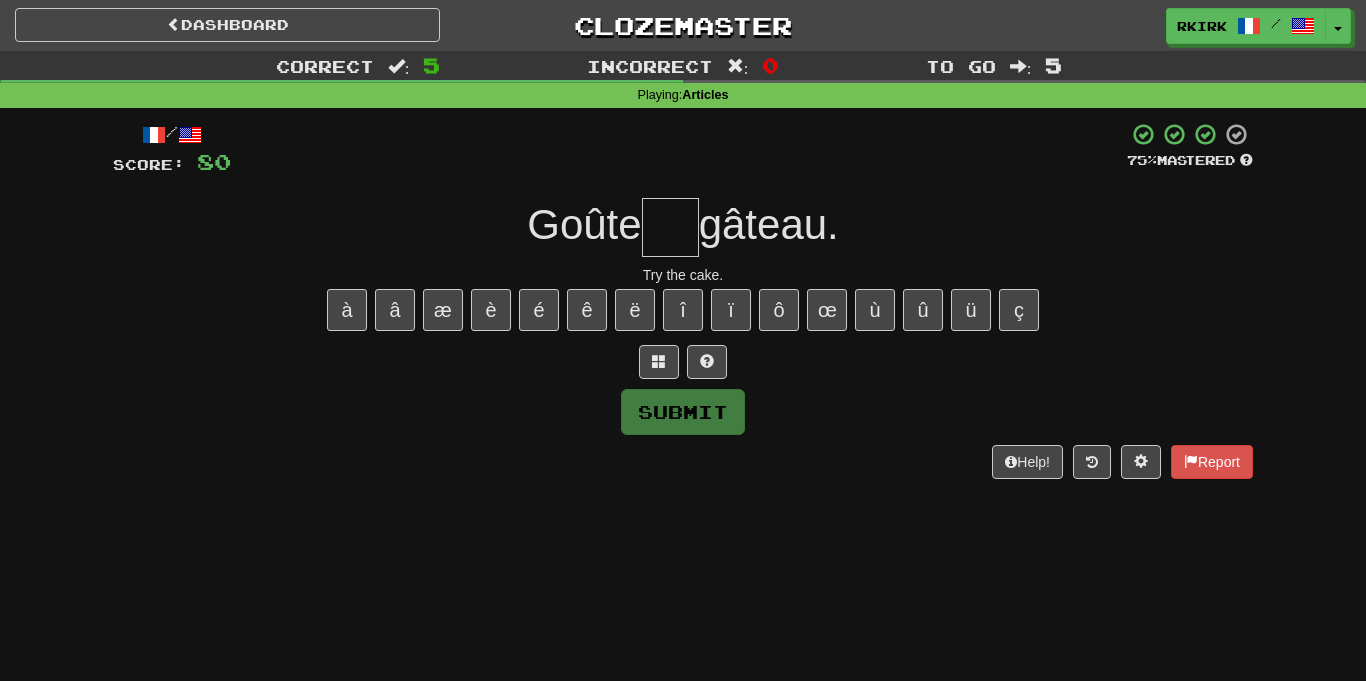 type on "*" 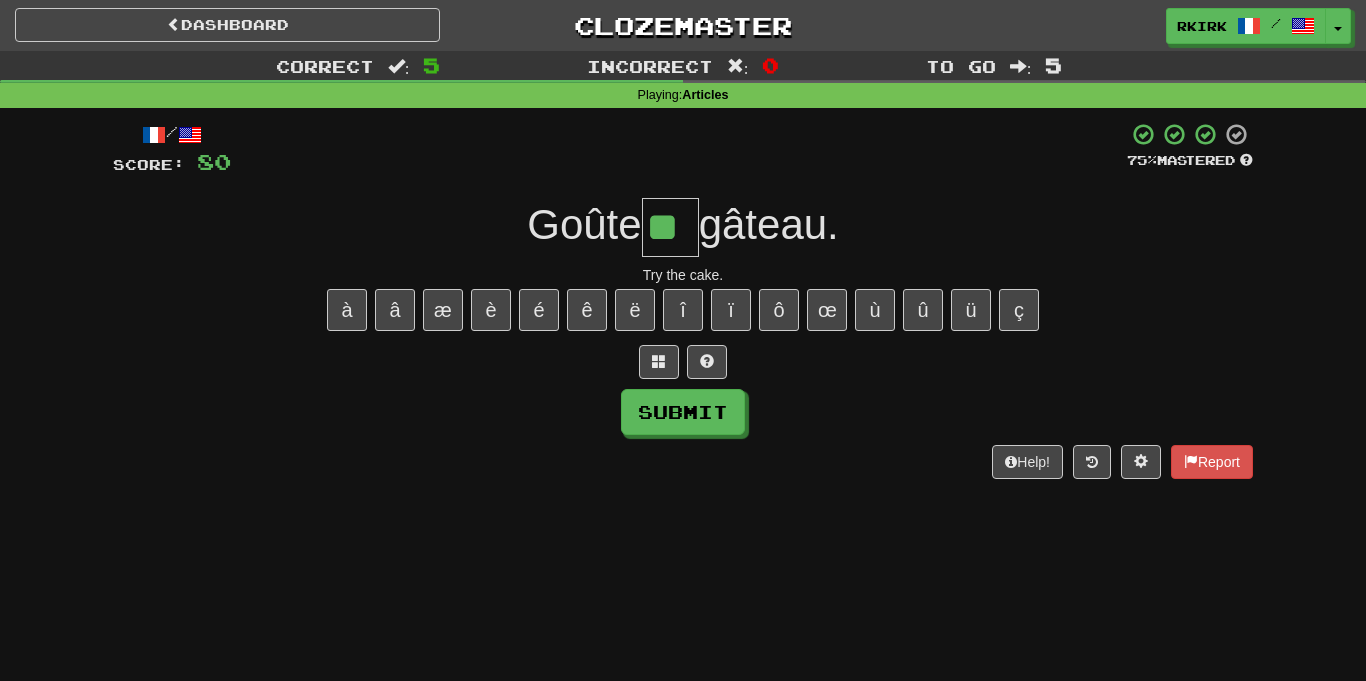 type on "**" 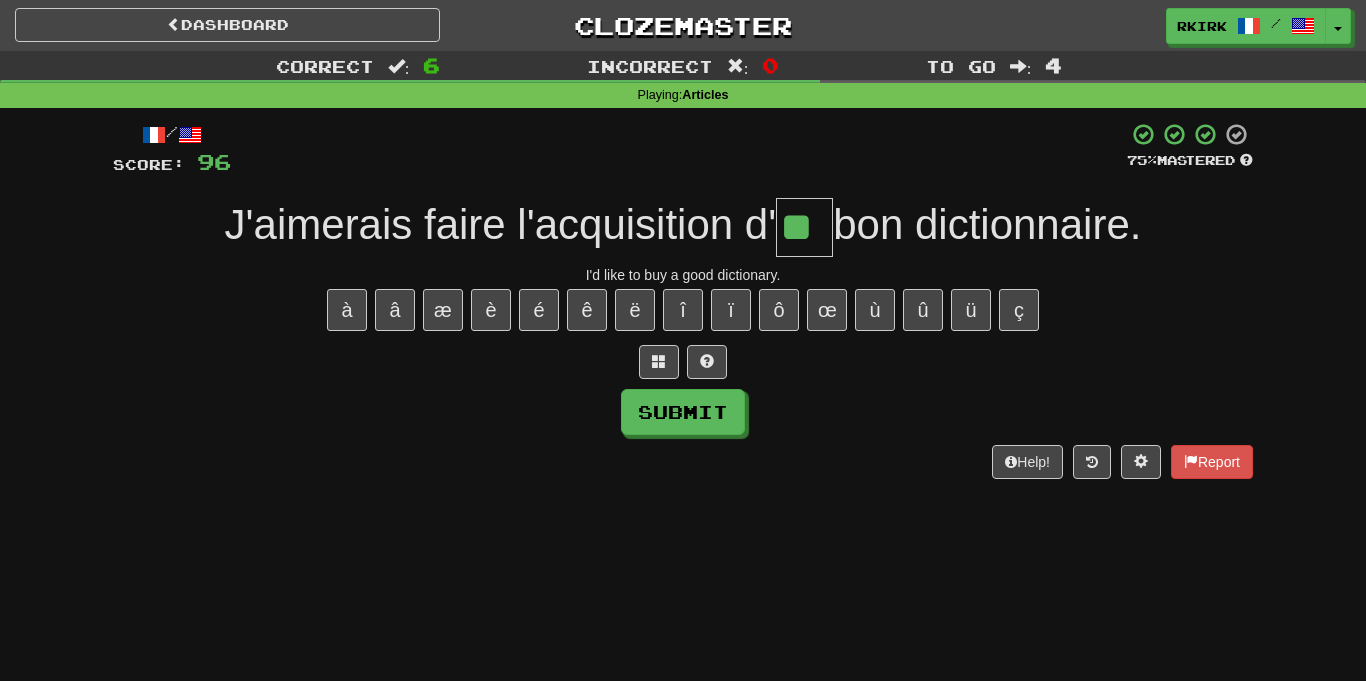 type on "**" 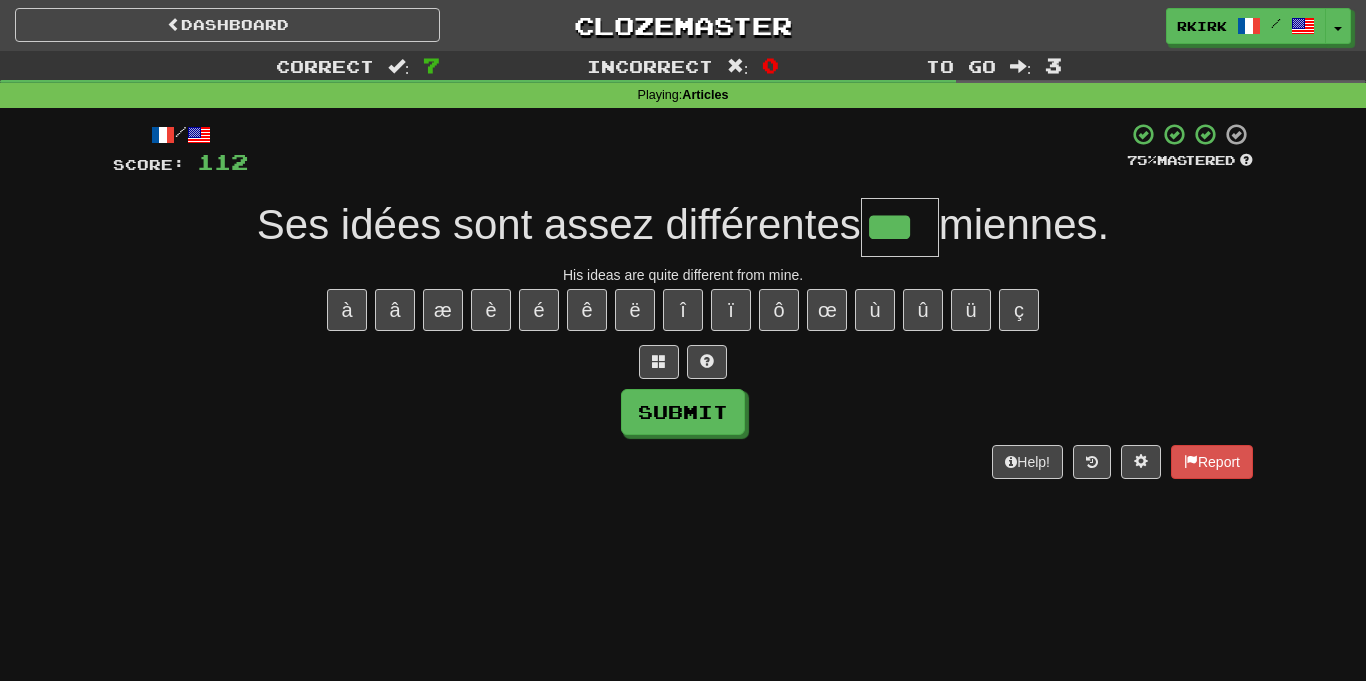 type on "***" 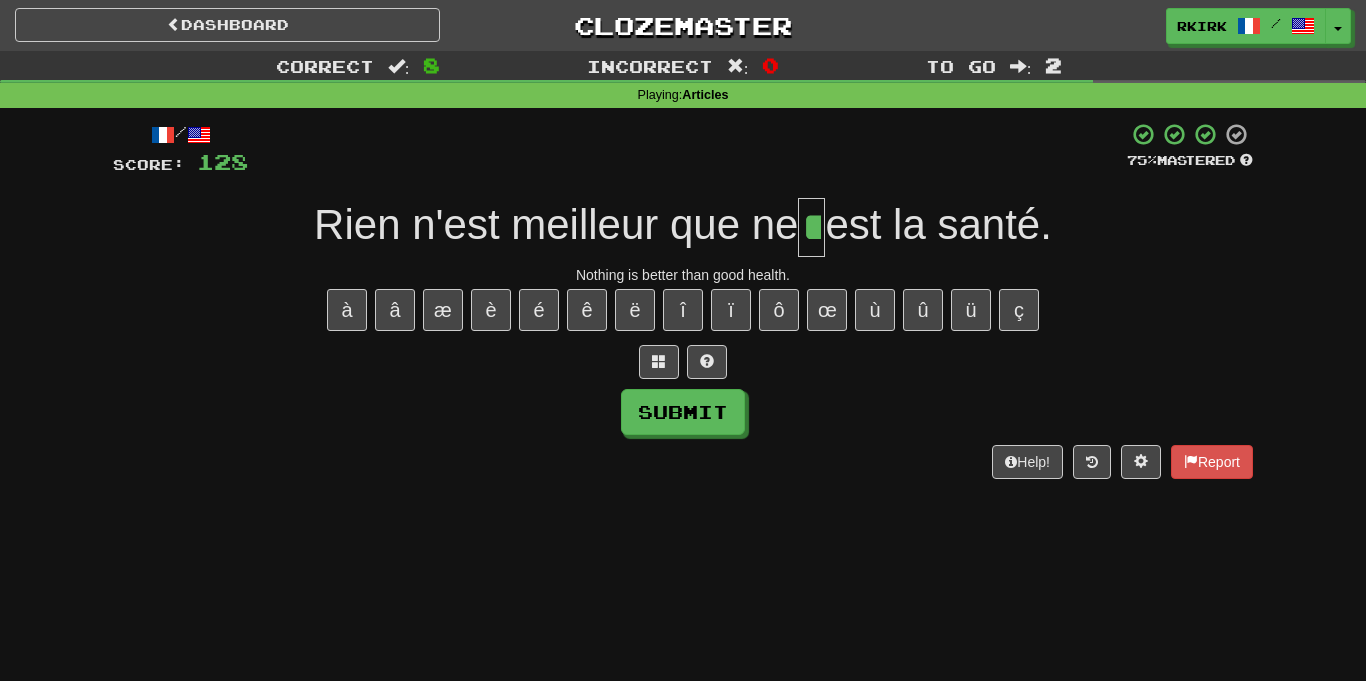 type on "**" 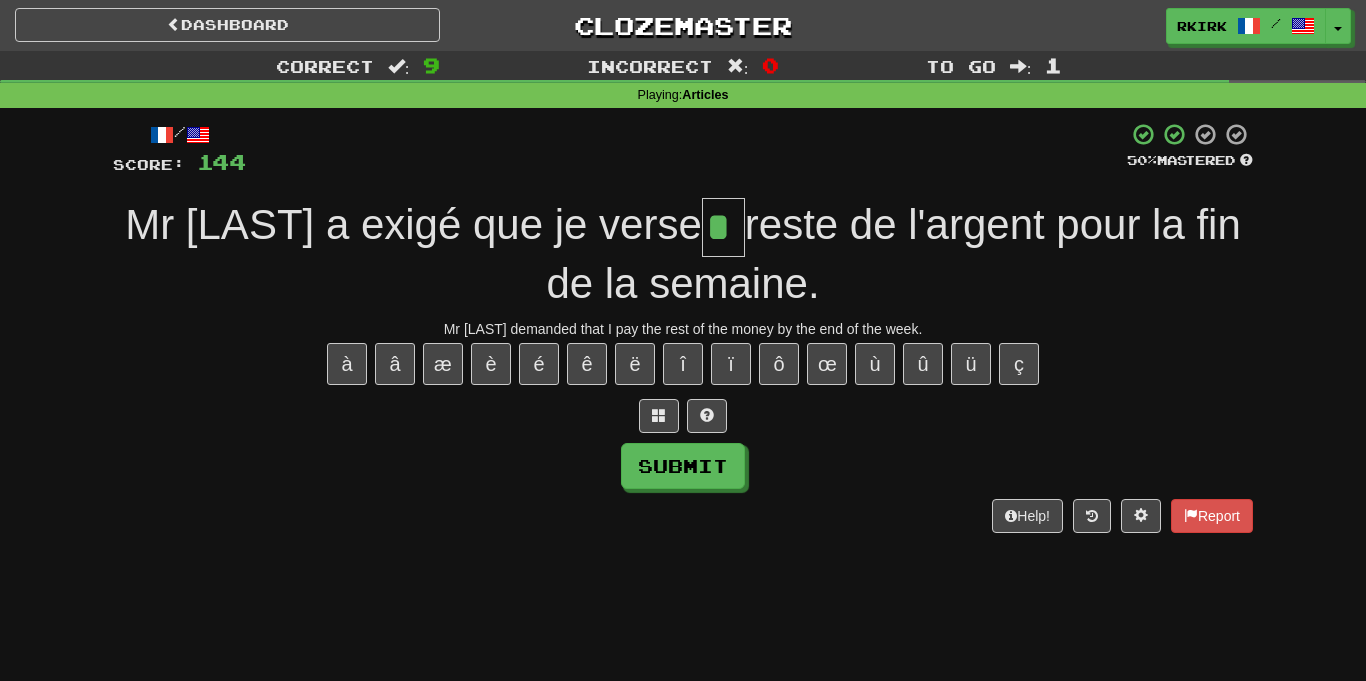 type on "**" 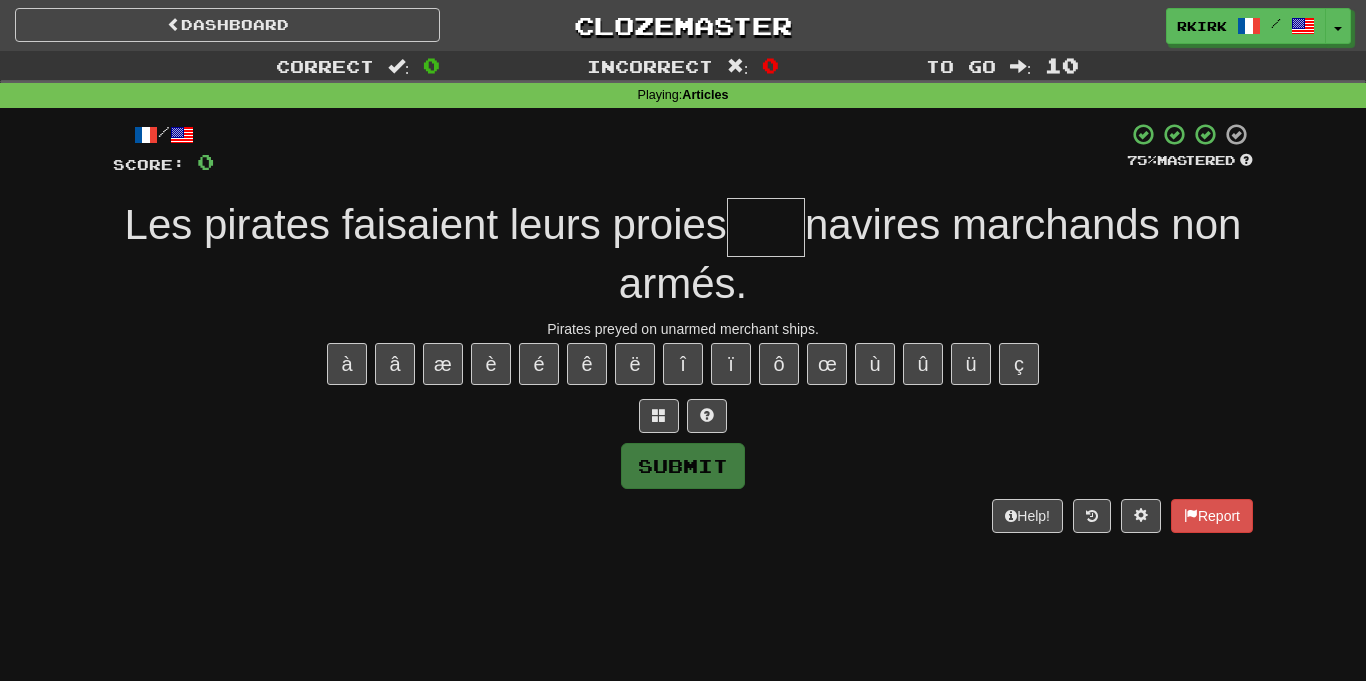 type on "*" 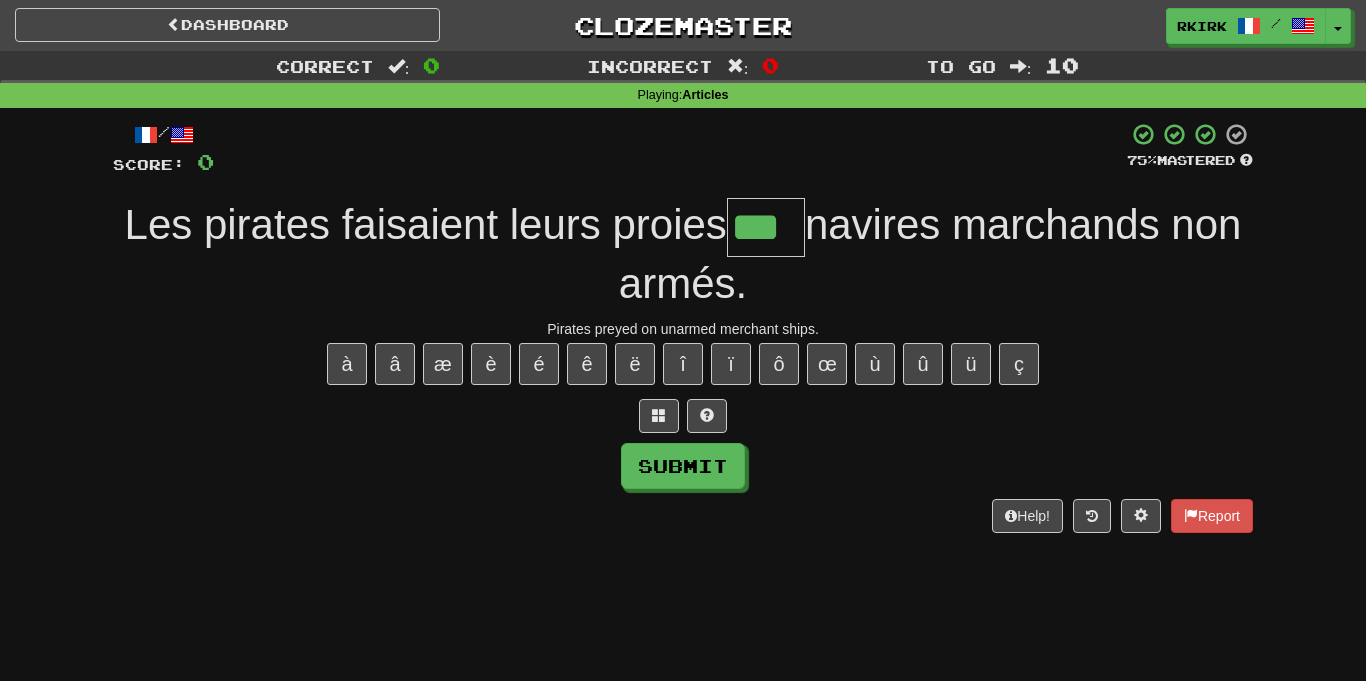 type on "***" 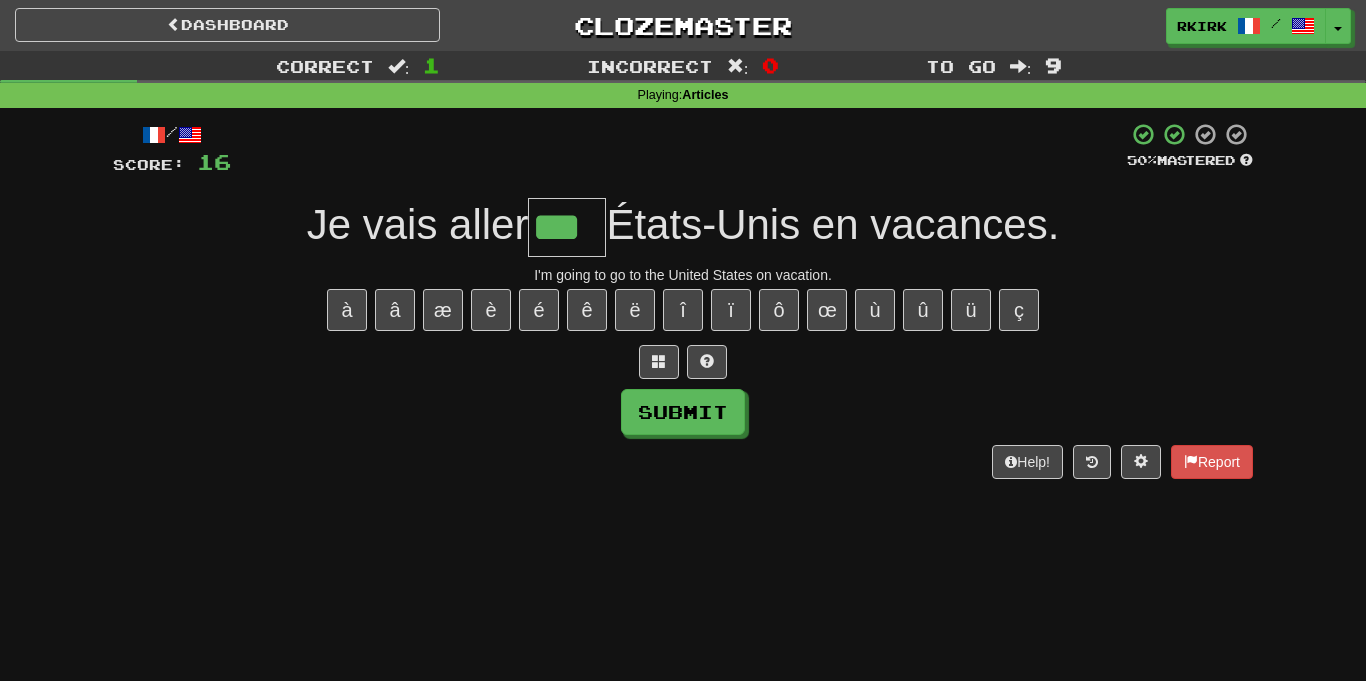 type on "***" 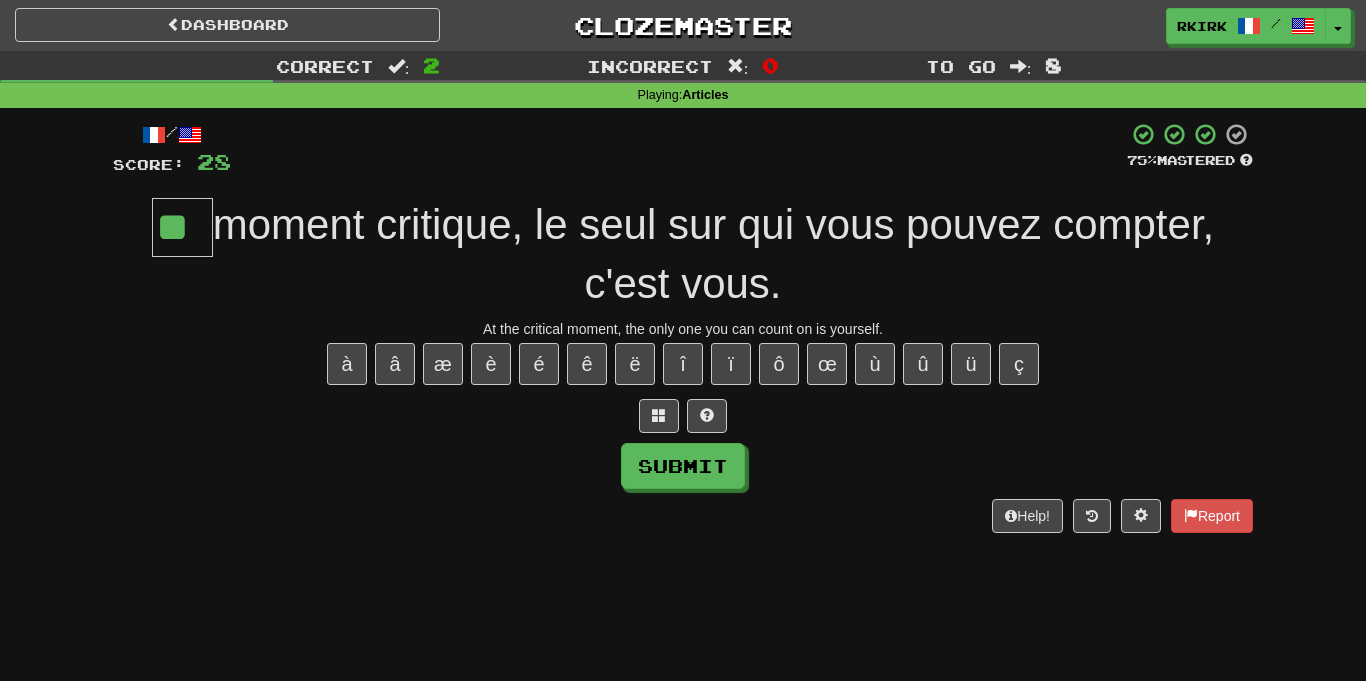 type on "**" 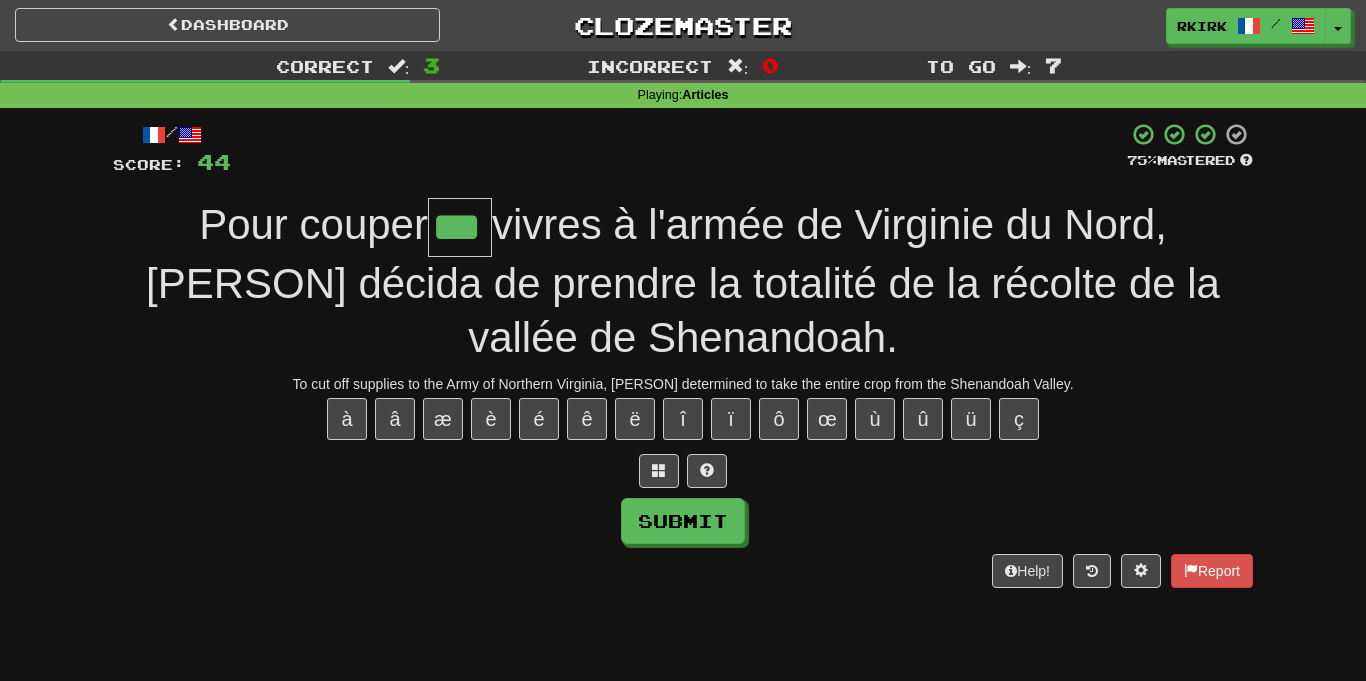 type on "***" 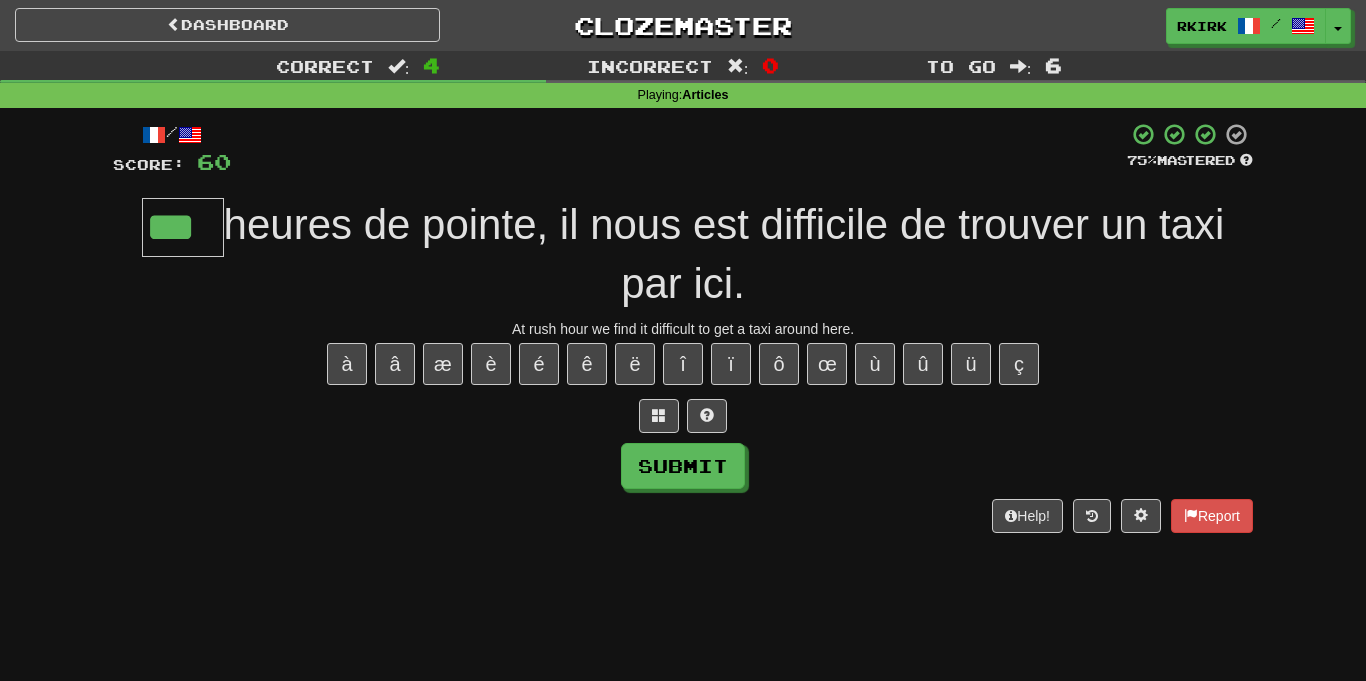 type on "***" 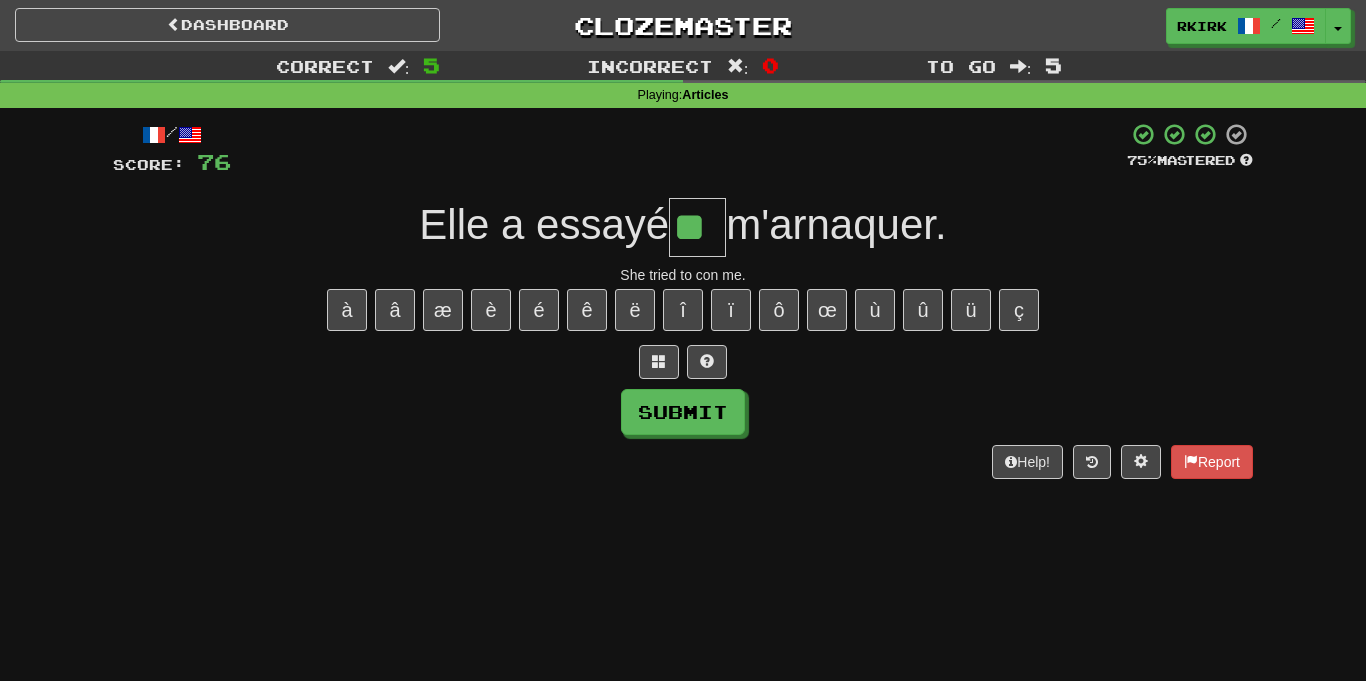 type on "**" 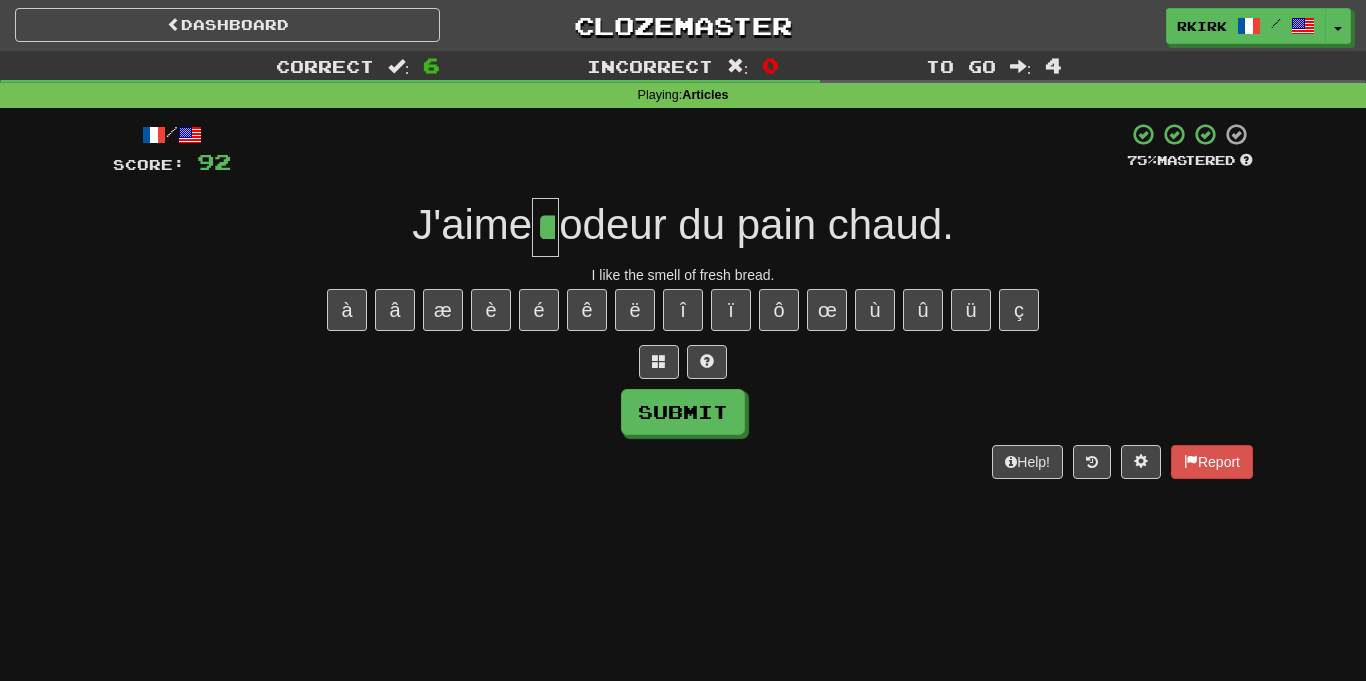 type on "**" 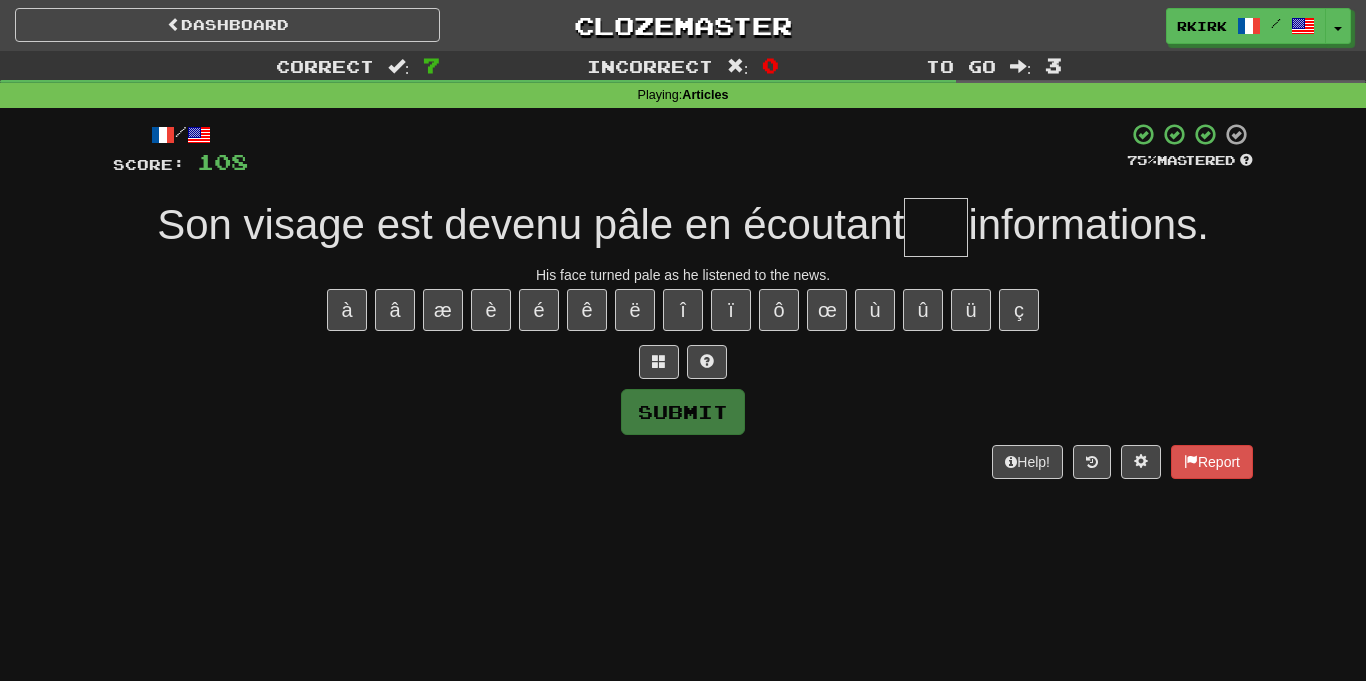 type on "*" 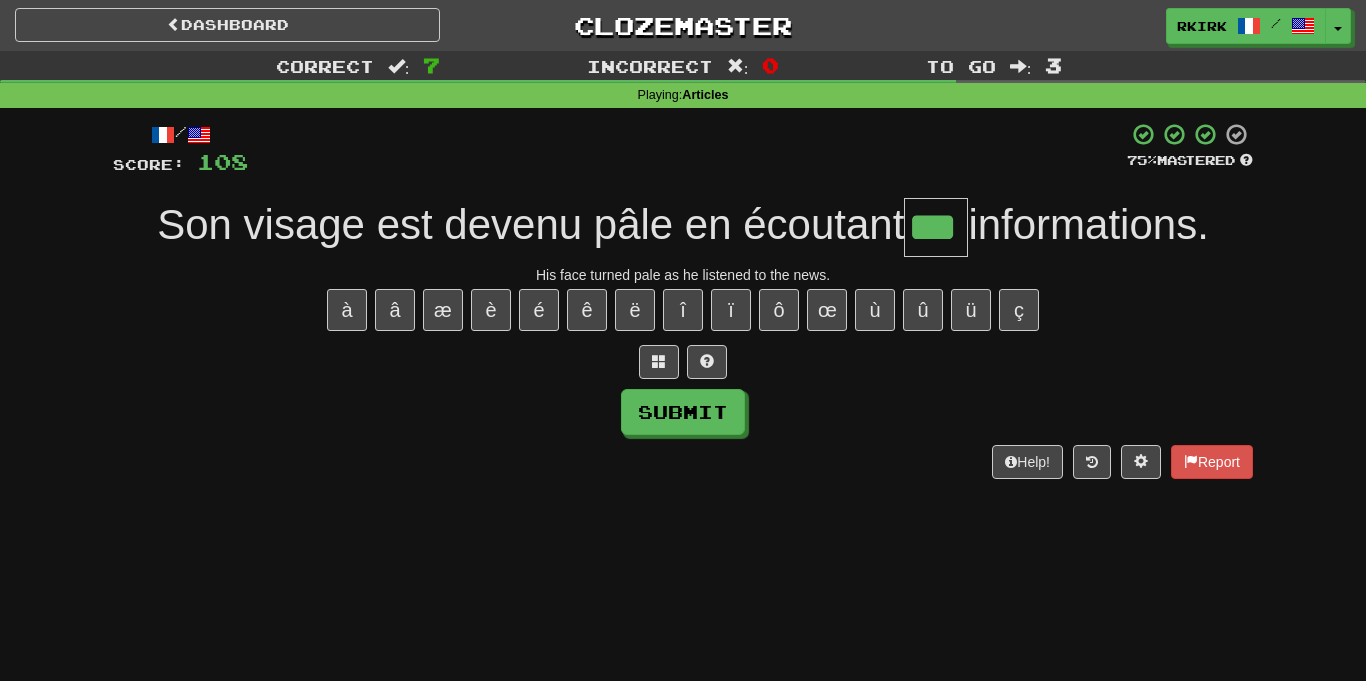 type on "***" 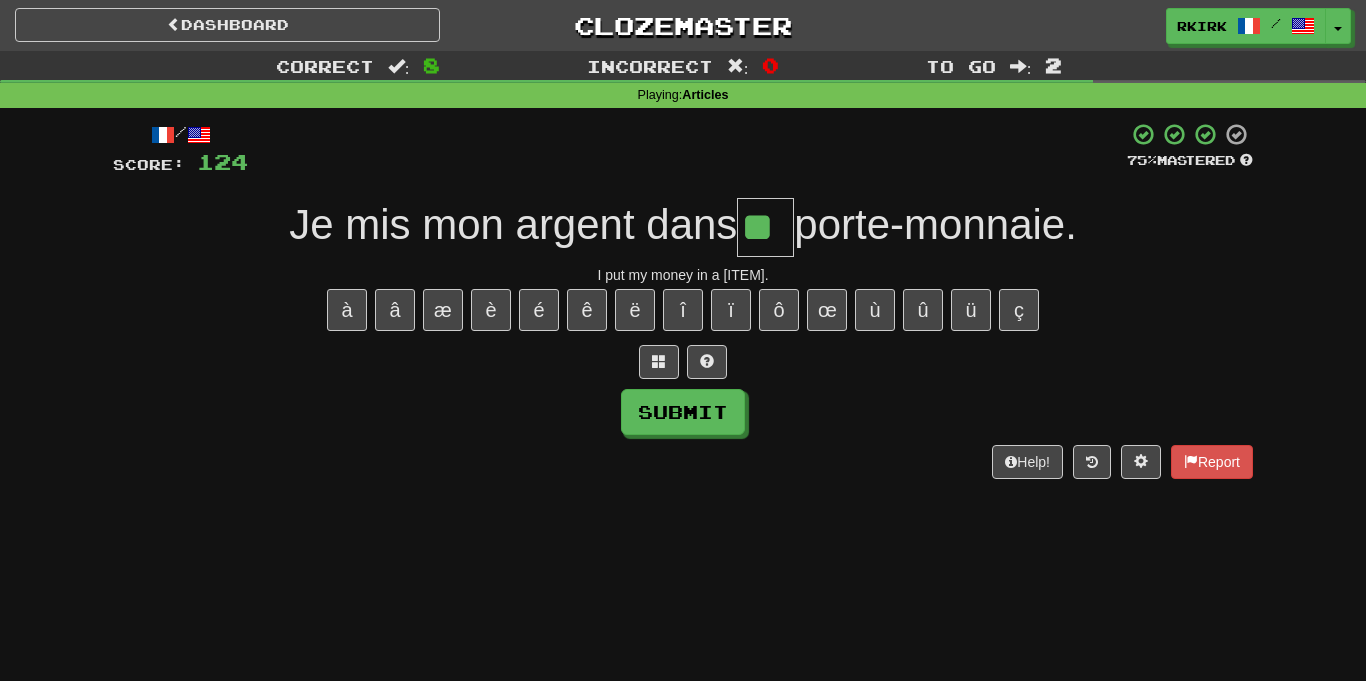 type on "**" 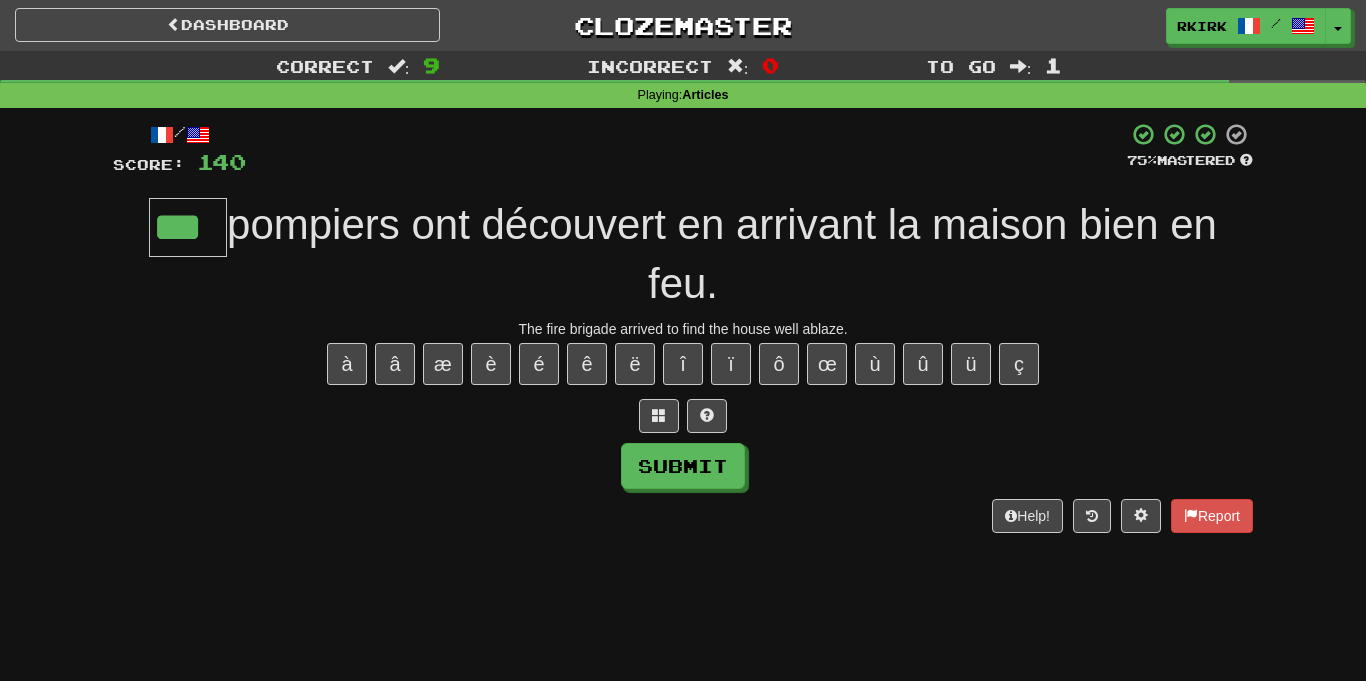 type on "***" 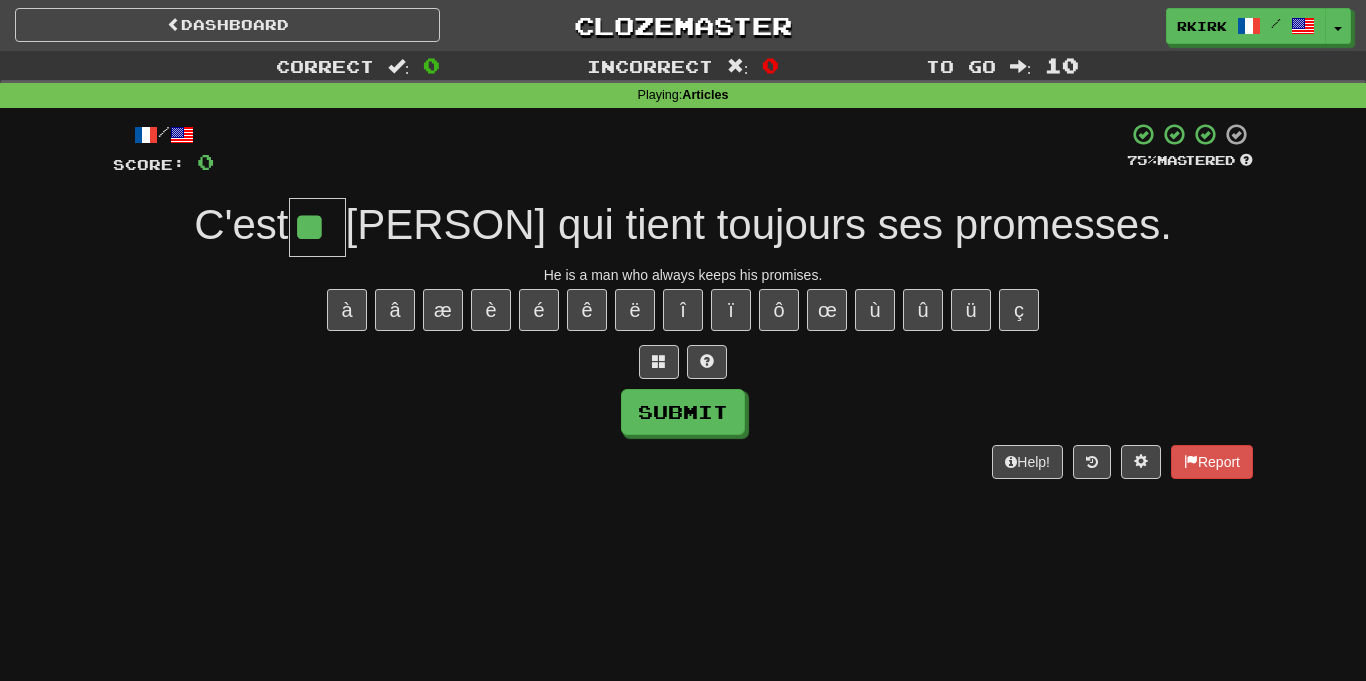 type on "**" 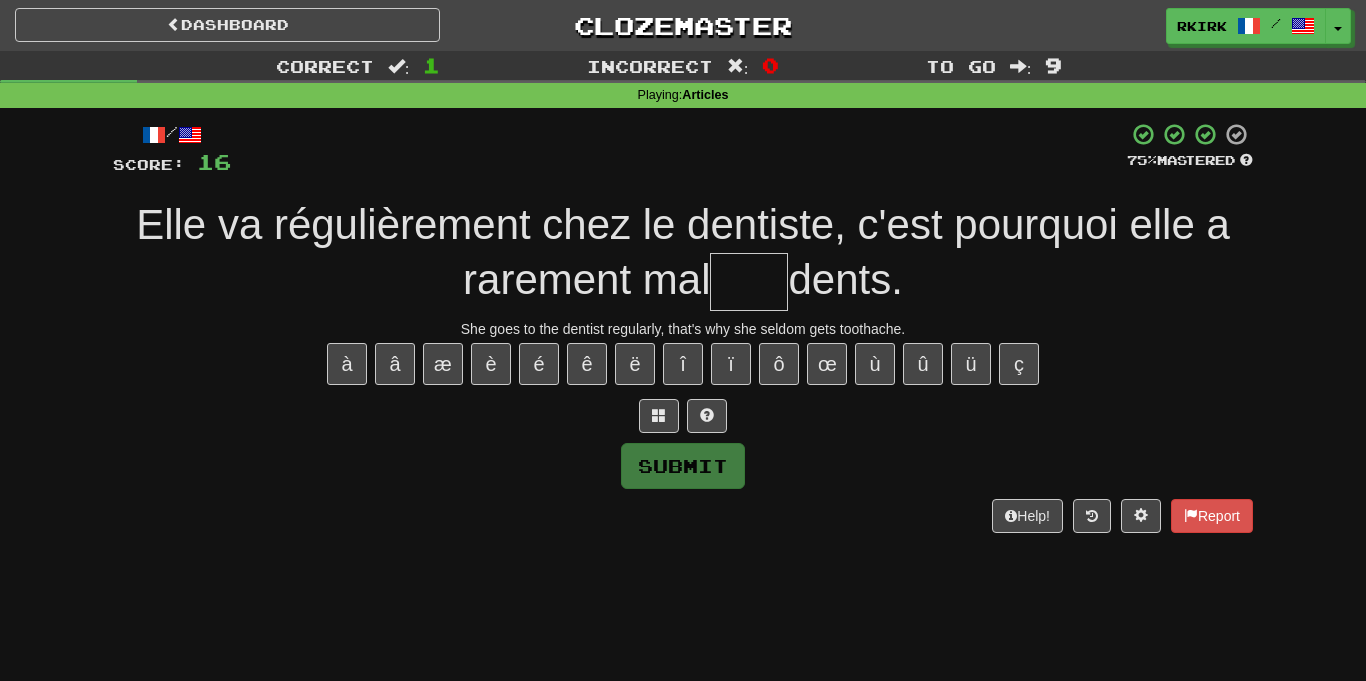 type on "*" 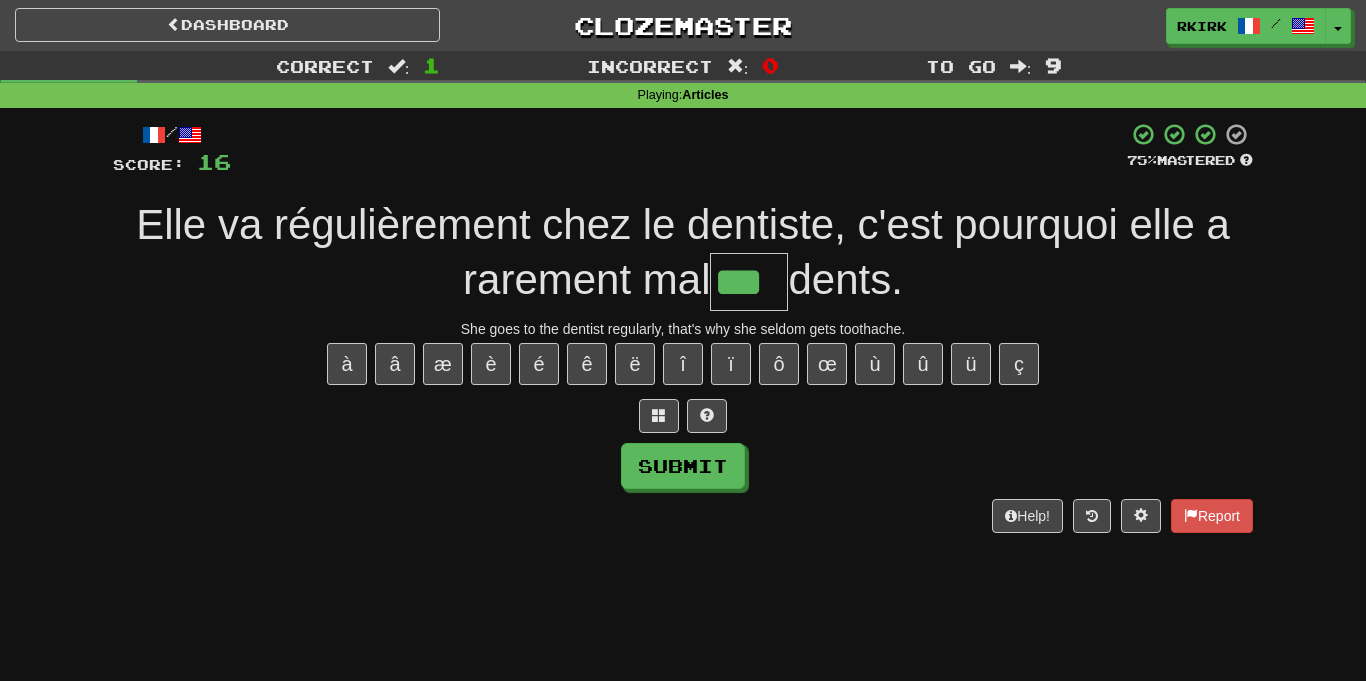 type on "***" 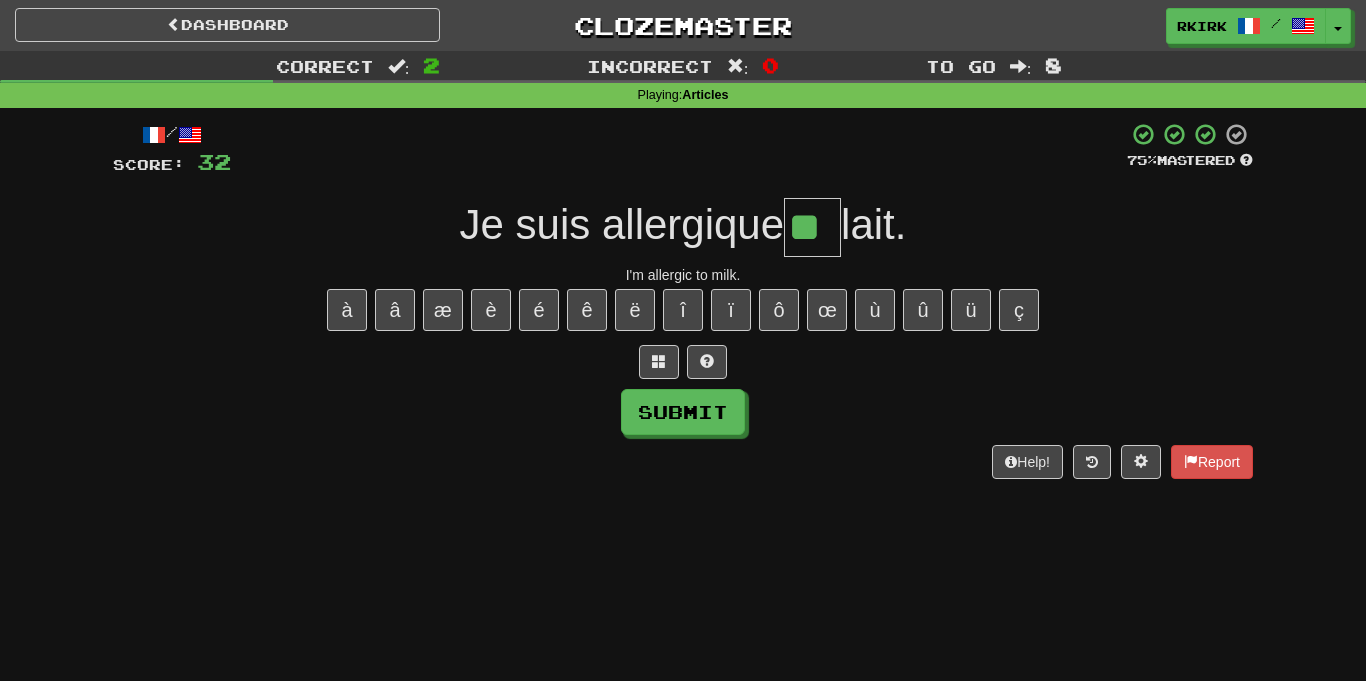 type on "**" 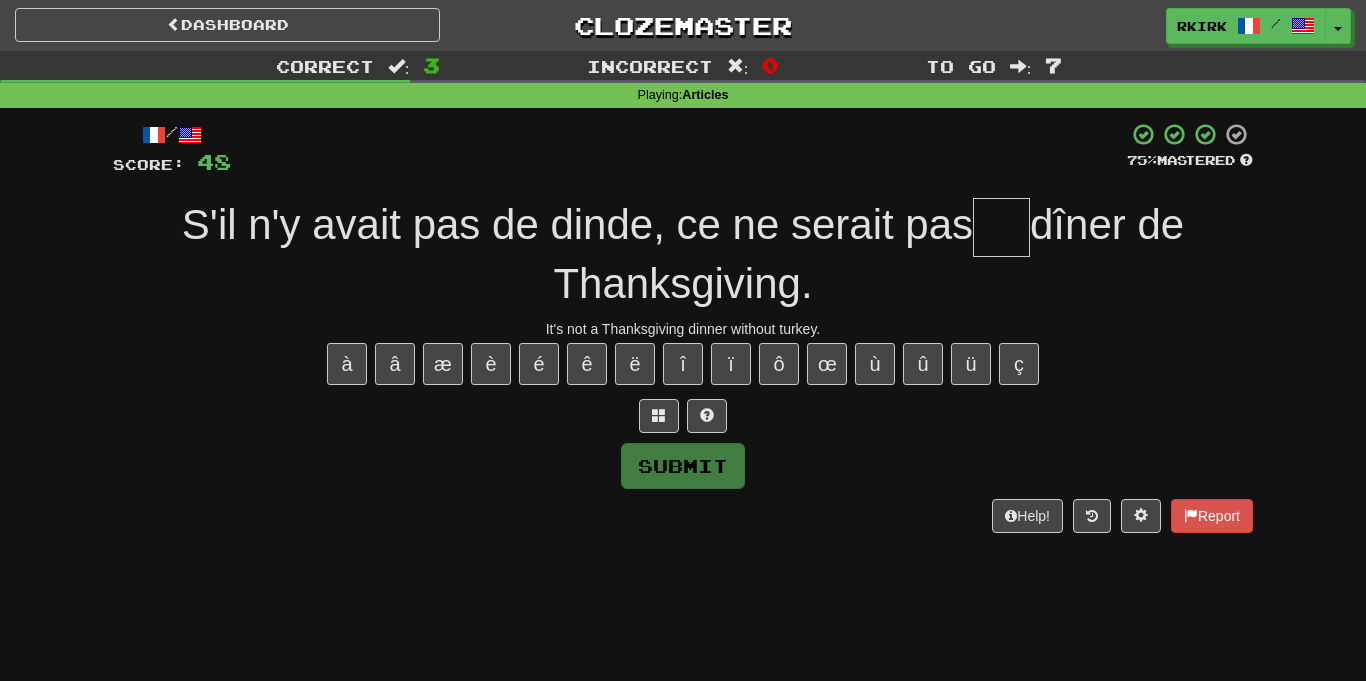 type on "*" 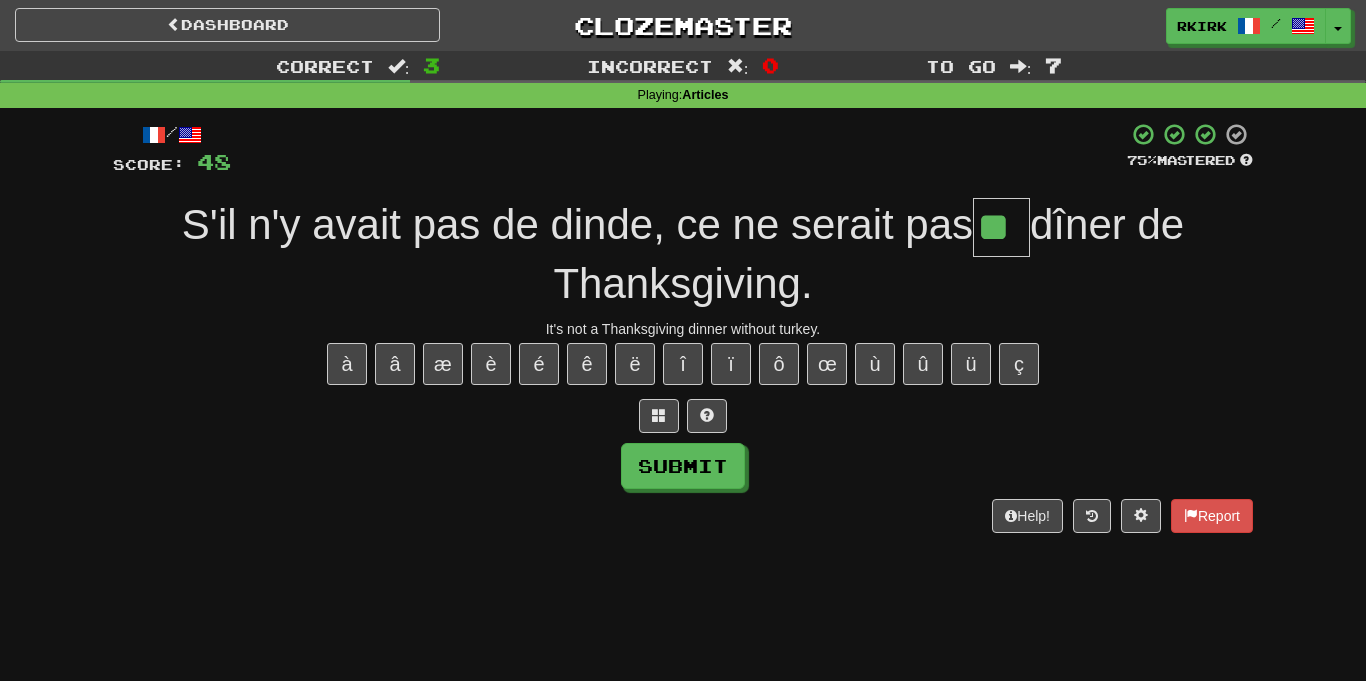 type on "**" 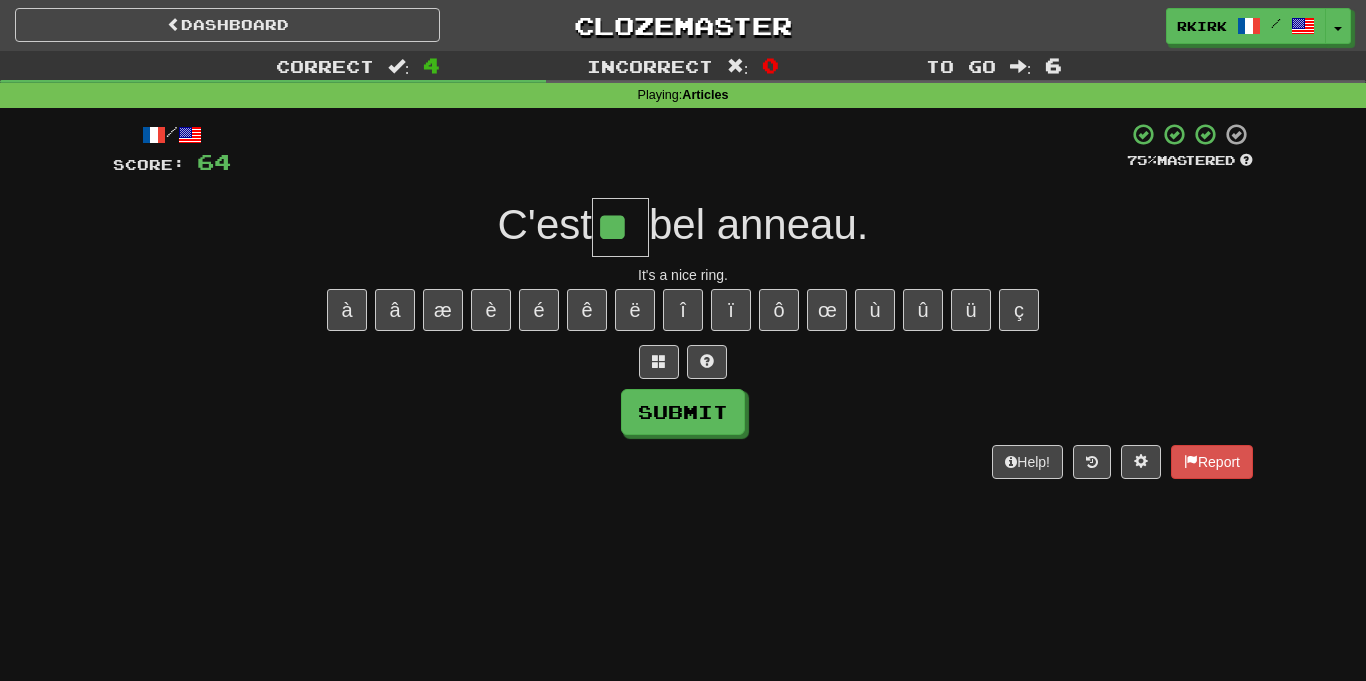 type on "**" 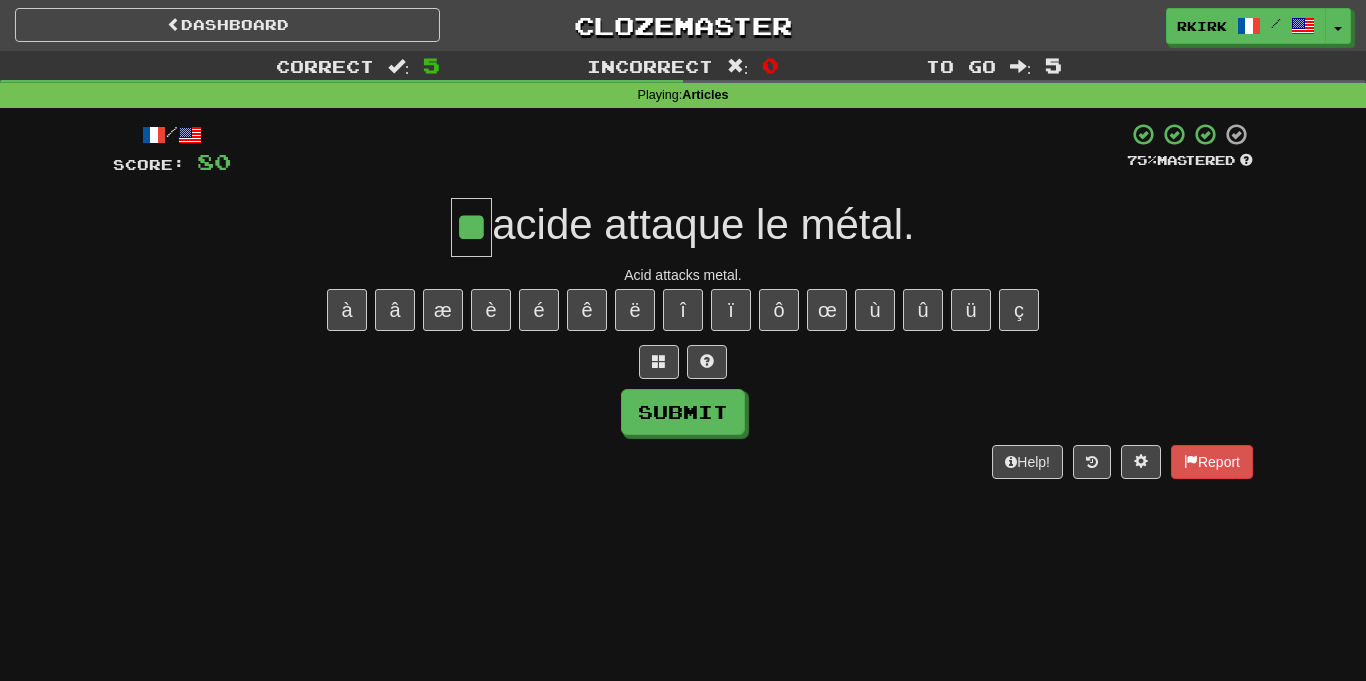 type on "**" 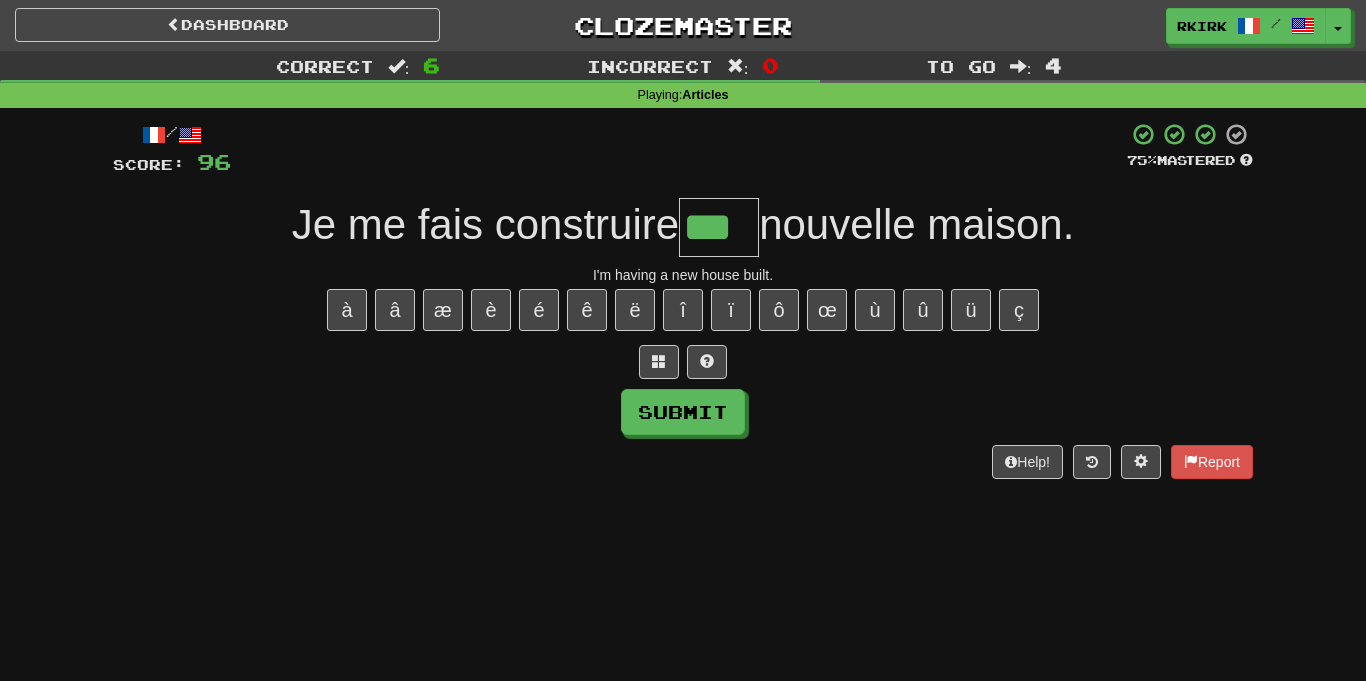 type on "***" 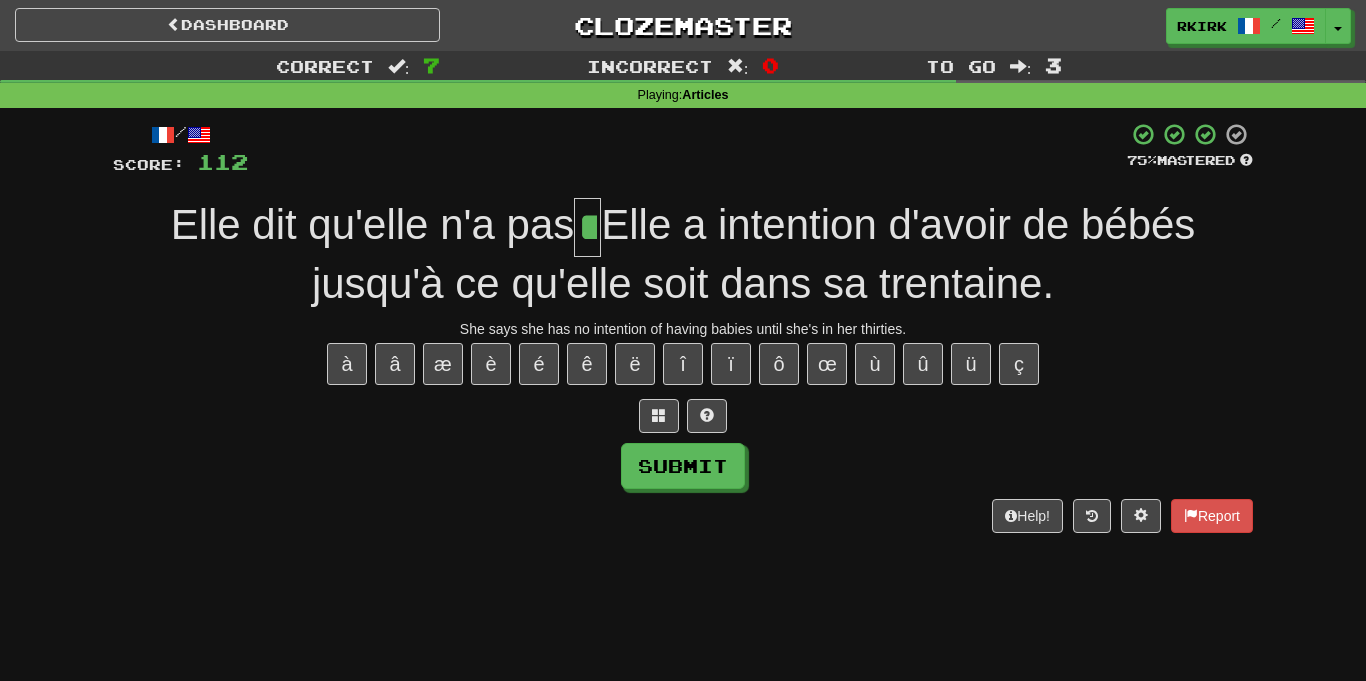 type on "**" 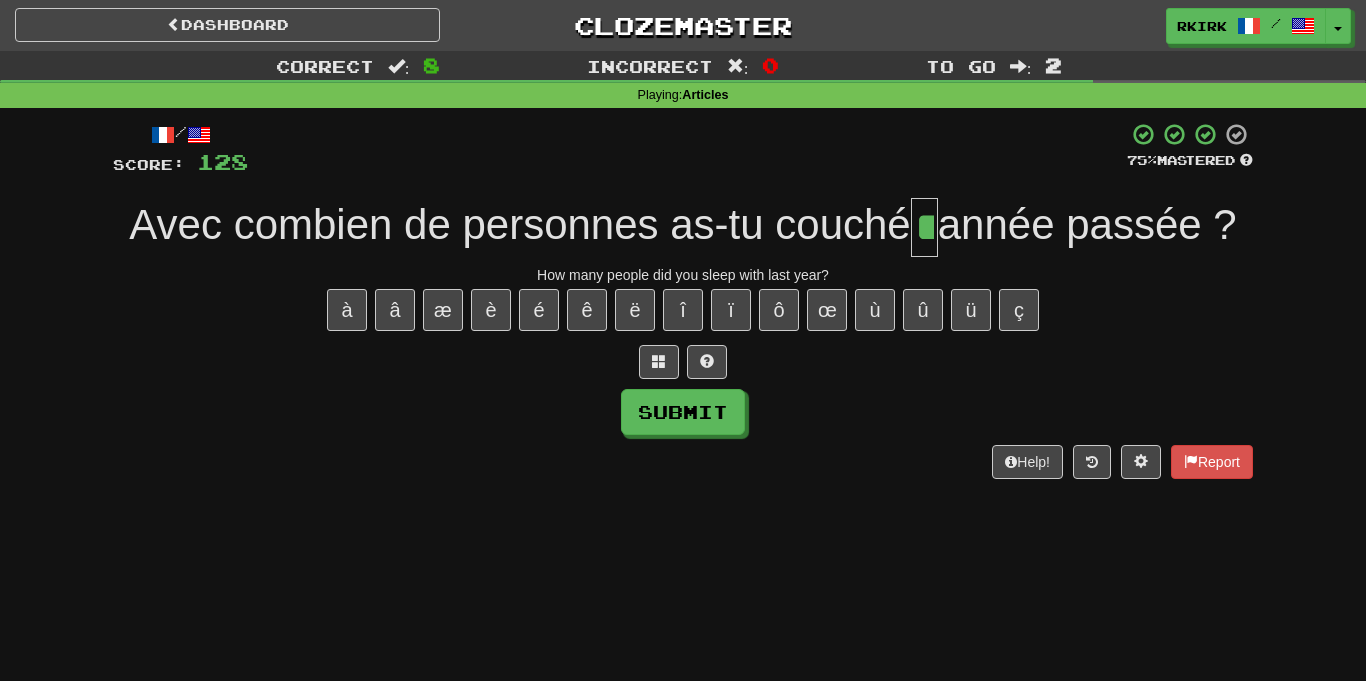 type on "**" 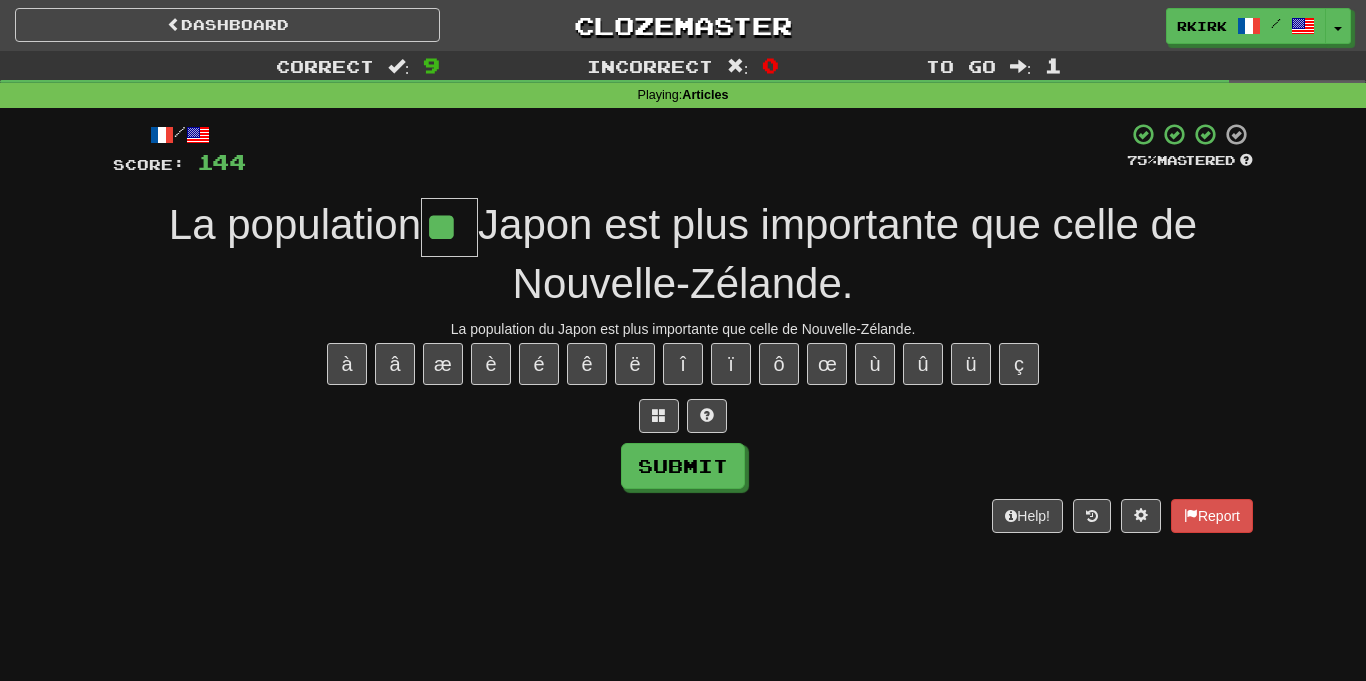 type on "**" 